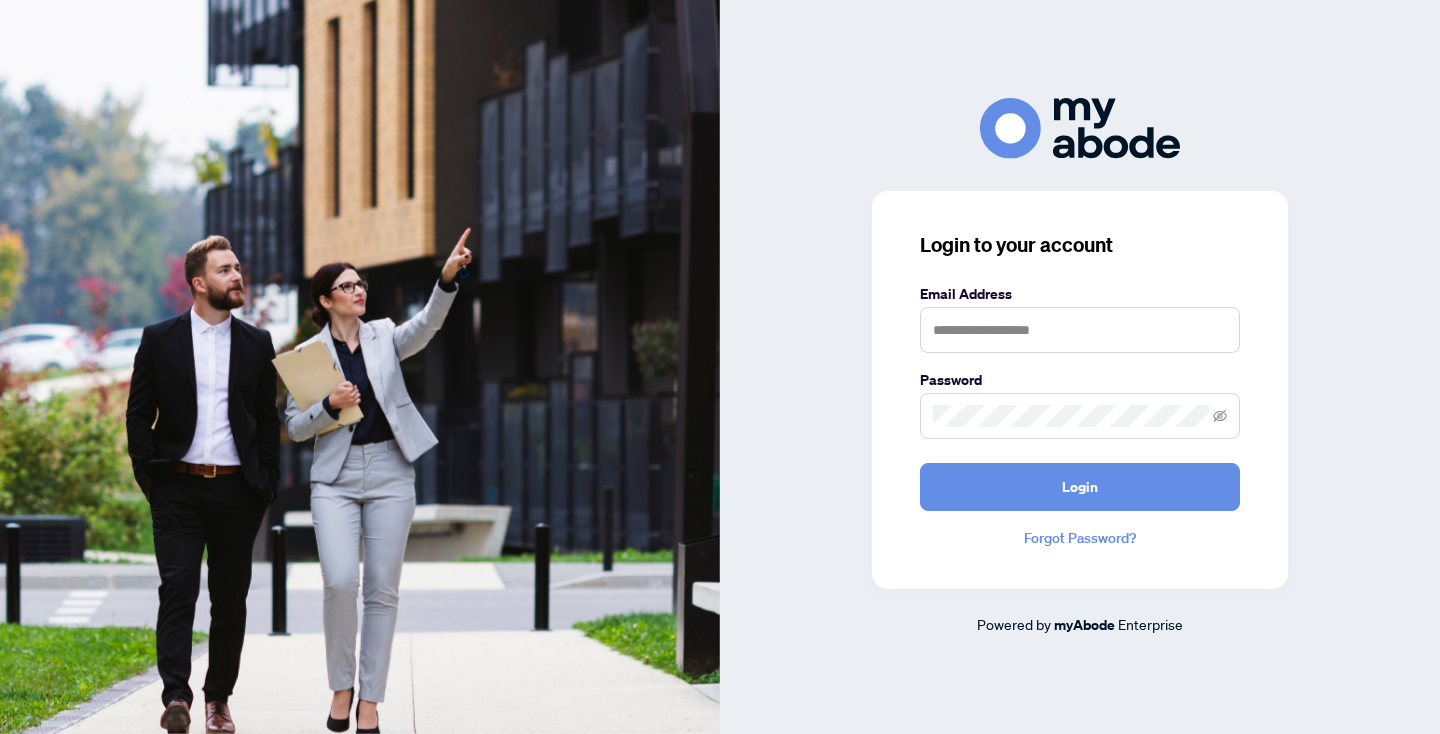 scroll, scrollTop: 0, scrollLeft: 0, axis: both 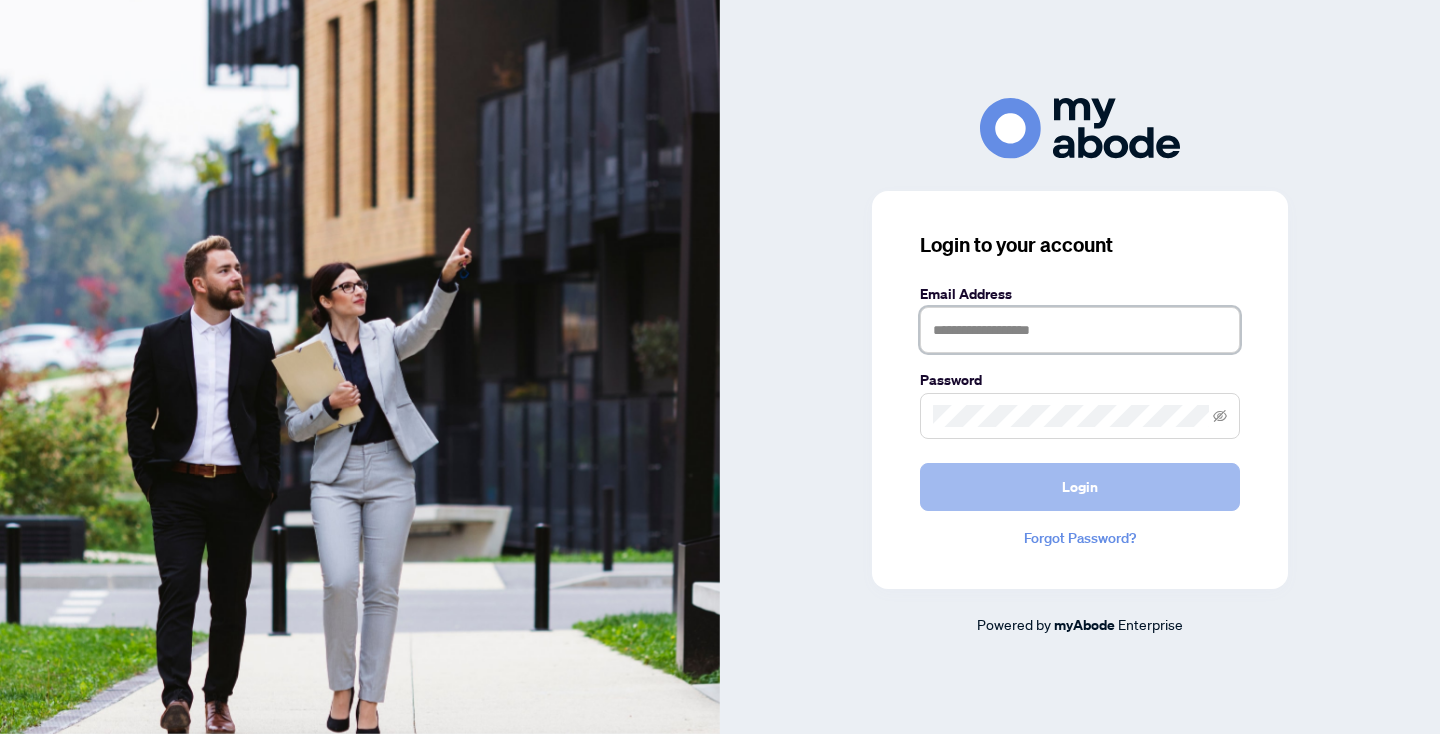 type on "**********" 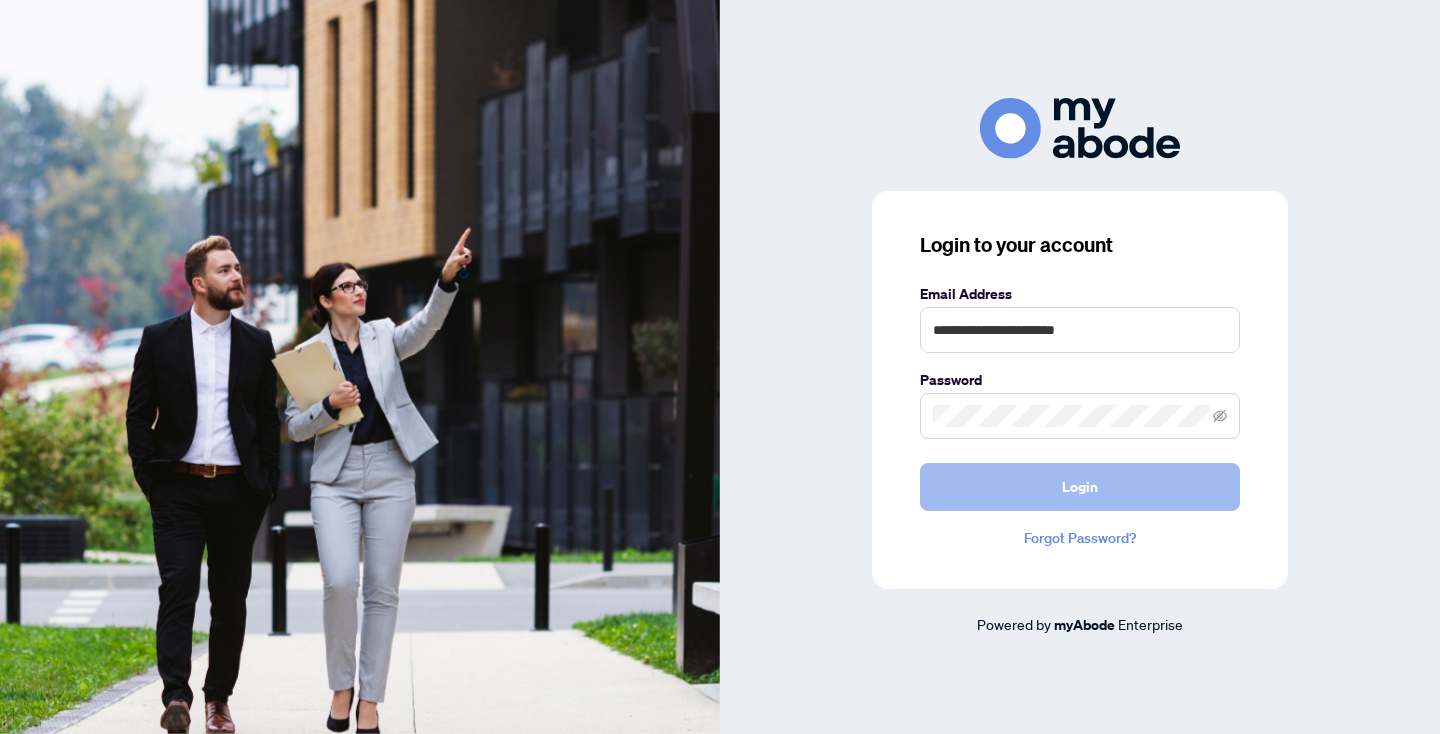 click on "Login" at bounding box center (1080, 487) 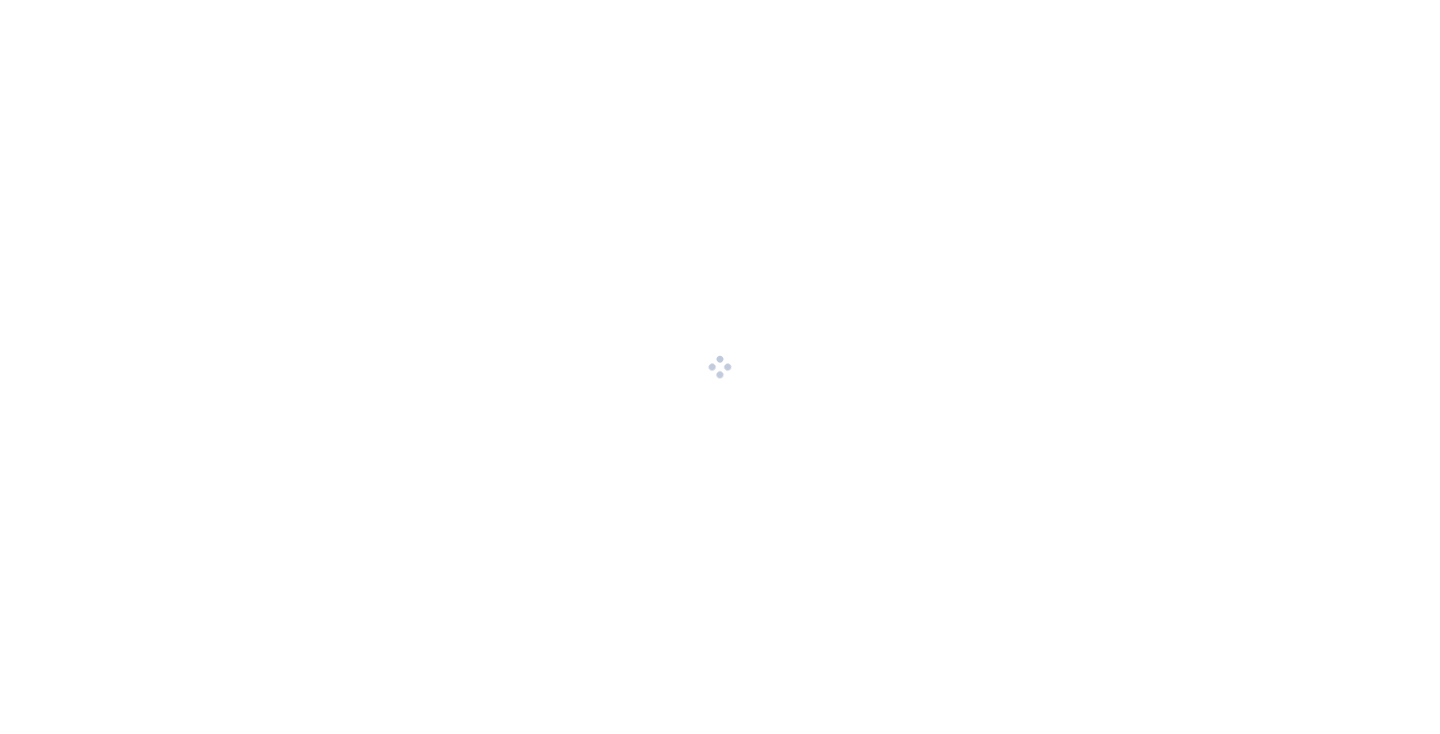 scroll, scrollTop: 0, scrollLeft: 0, axis: both 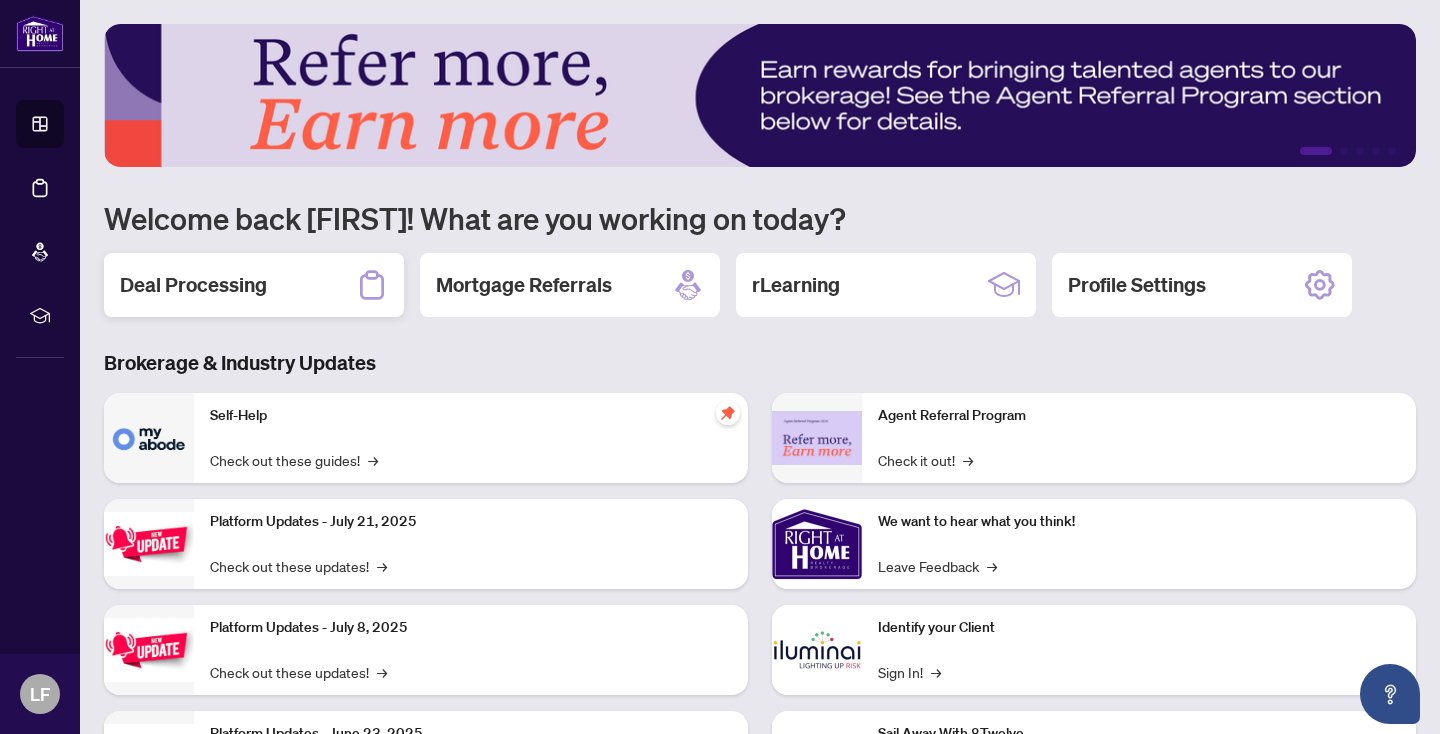 click on "Deal Processing" at bounding box center [193, 285] 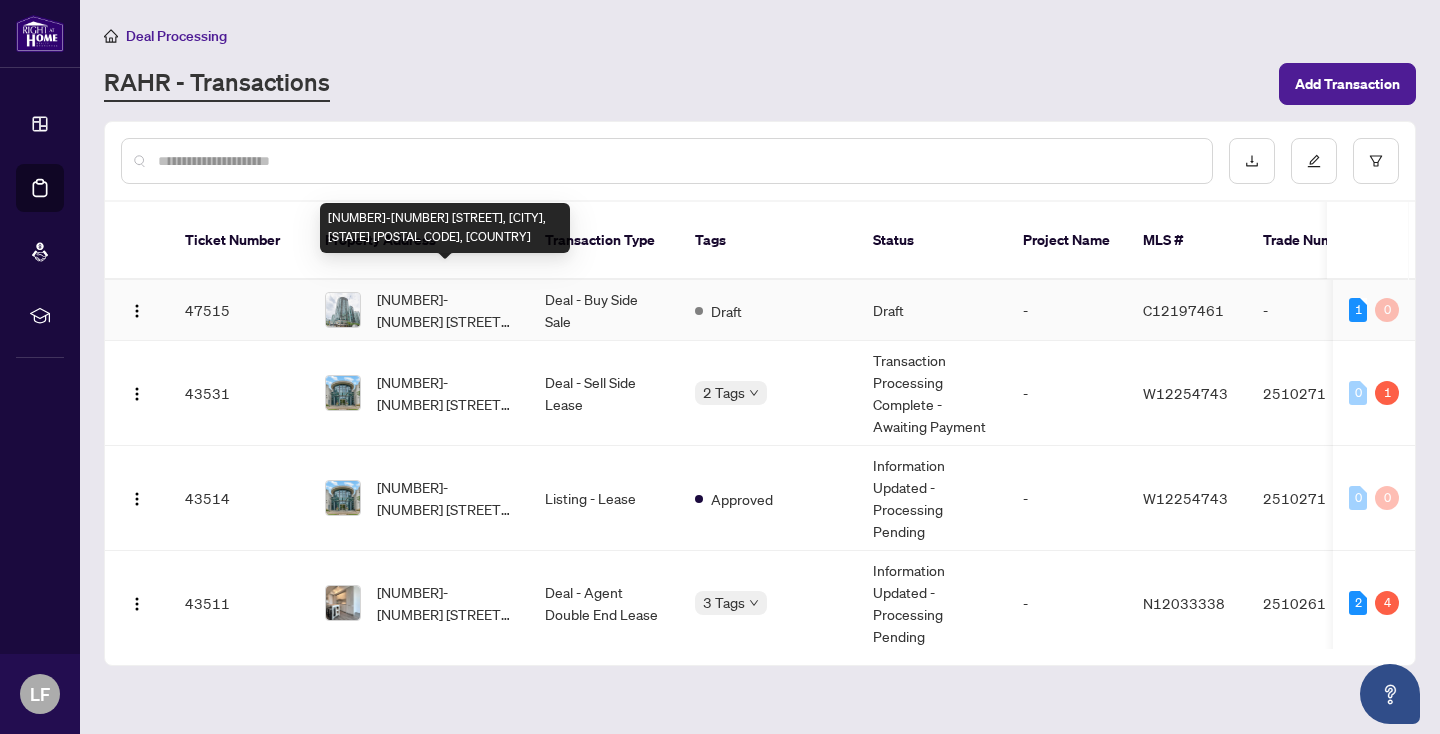 click on "[NUMBER]-[NUMBER] [STREET], [CITY], [STATE] [POSTAL CODE], [COUNTRY]" at bounding box center [445, 310] 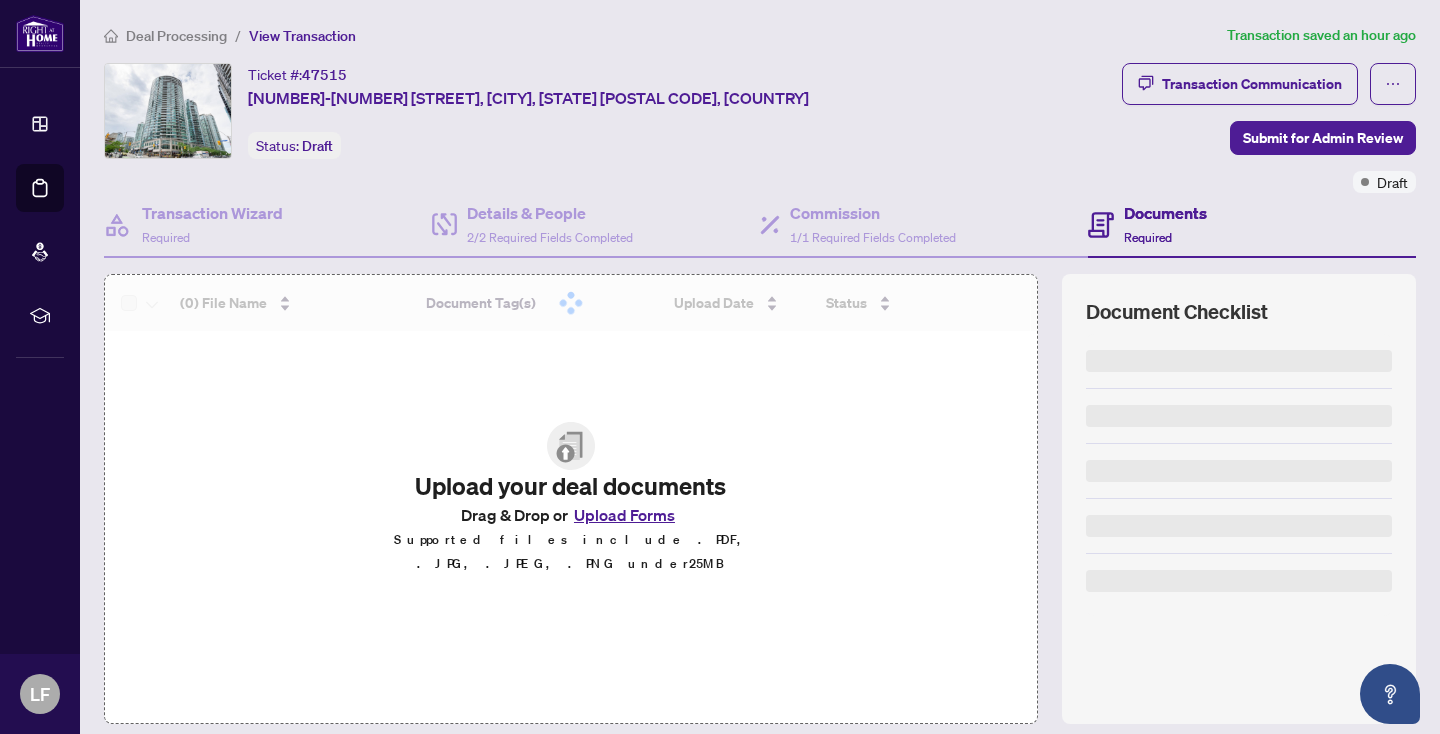 scroll, scrollTop: 141, scrollLeft: 0, axis: vertical 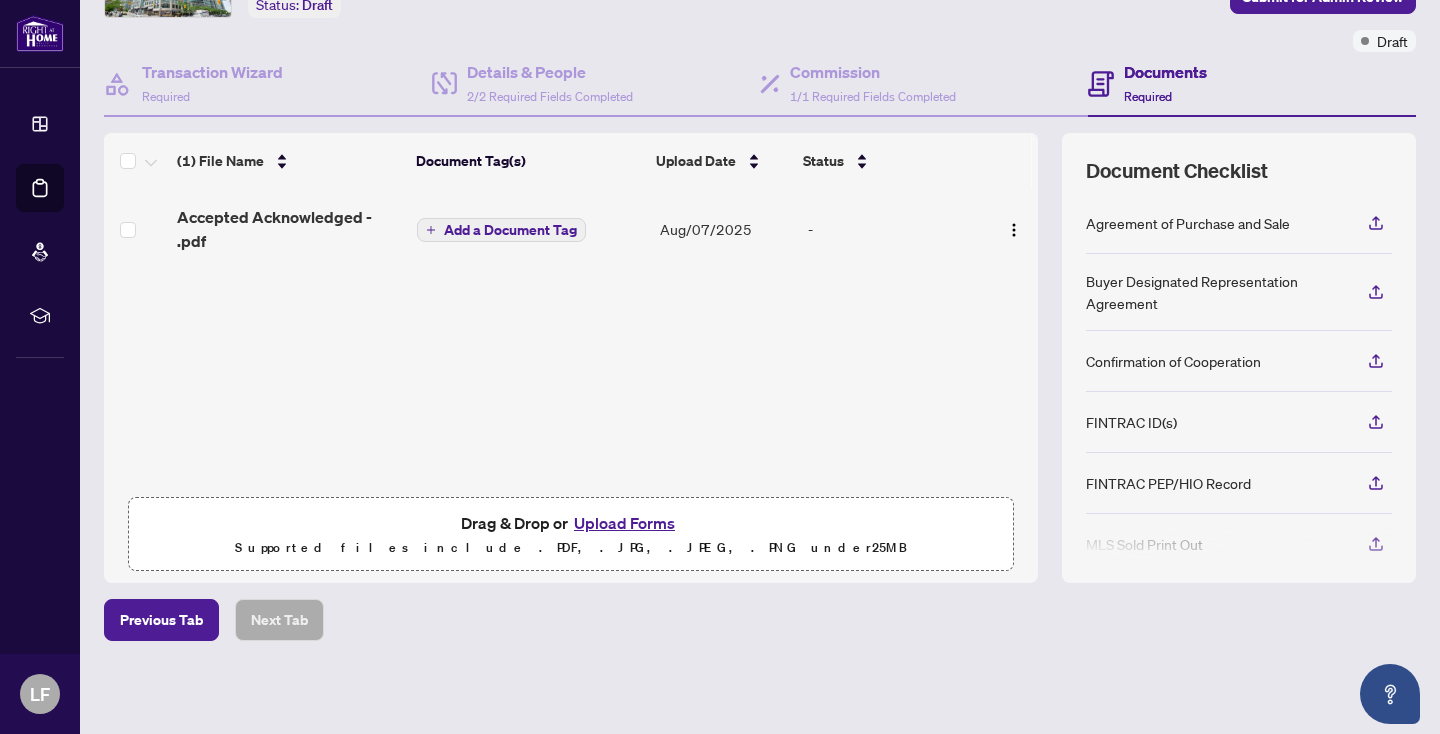 click on "Upload Forms" at bounding box center [624, 523] 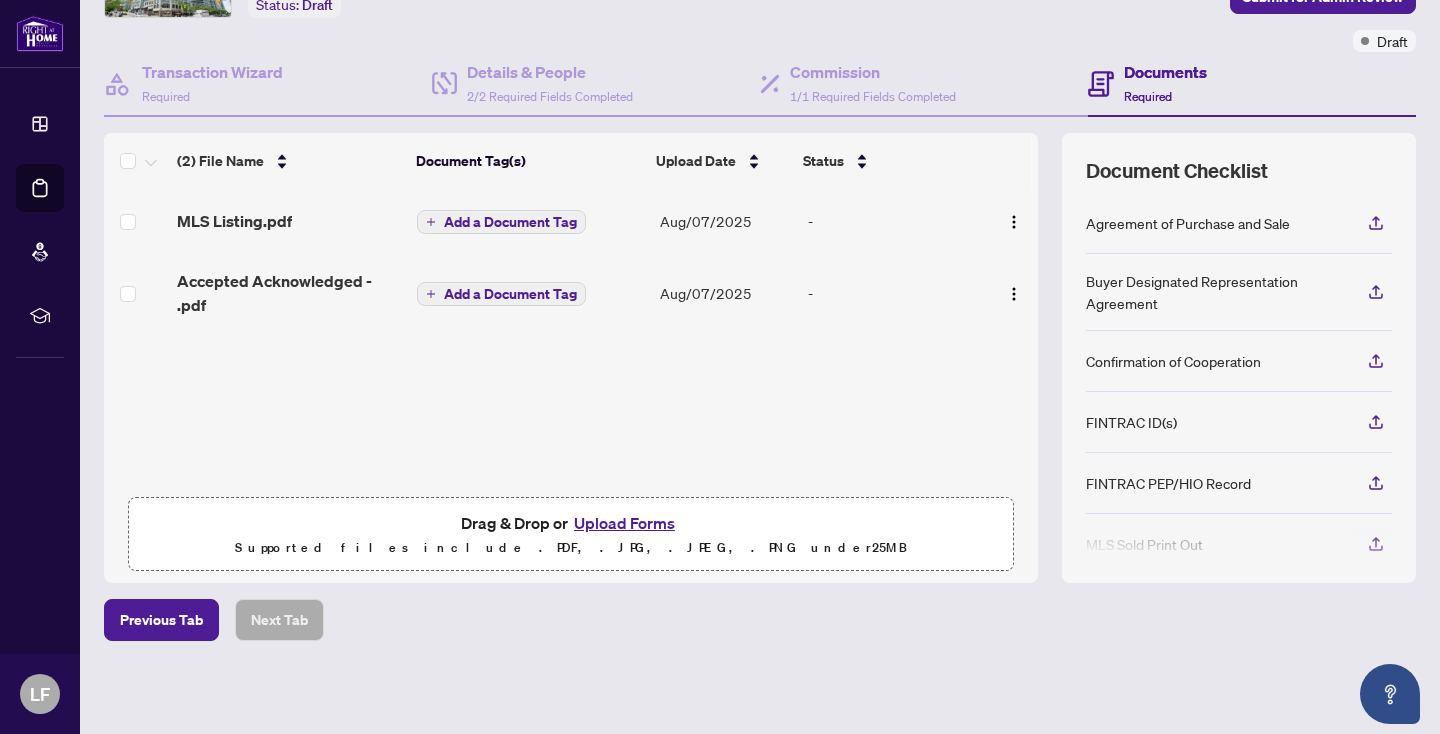 click on "Upload Forms" at bounding box center (624, 523) 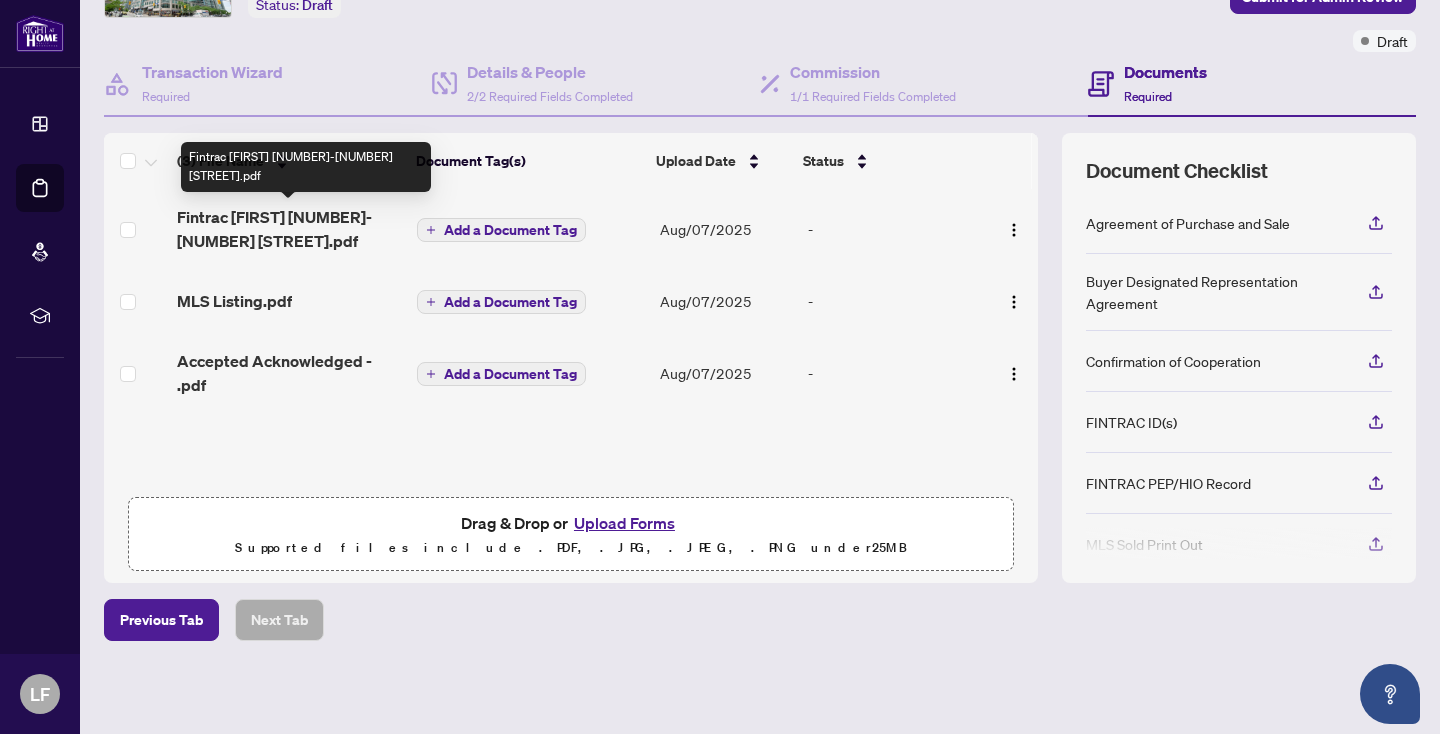 click on "Fintrac [FIRST] [NUMBER]-[NUMBER] [STREET].pdf" at bounding box center [289, 229] 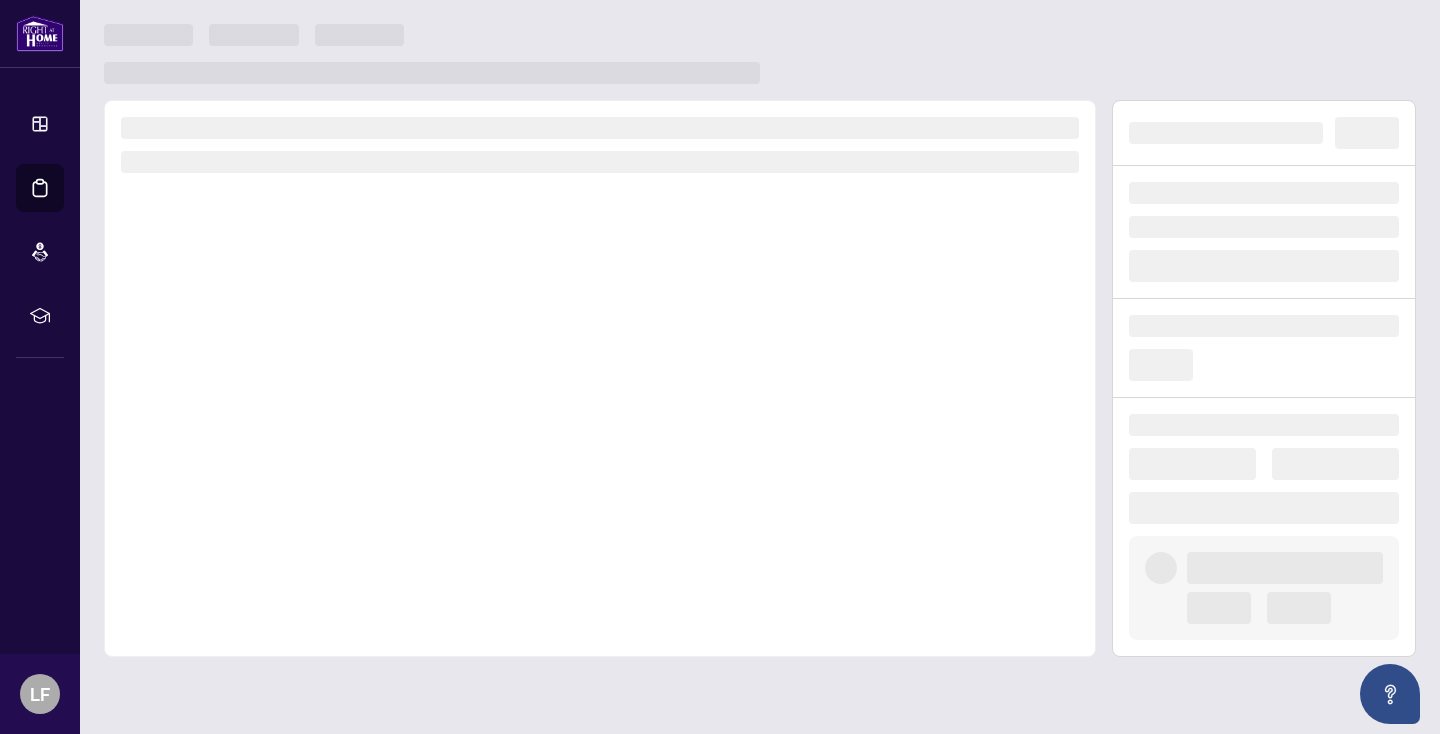 scroll, scrollTop: 0, scrollLeft: 0, axis: both 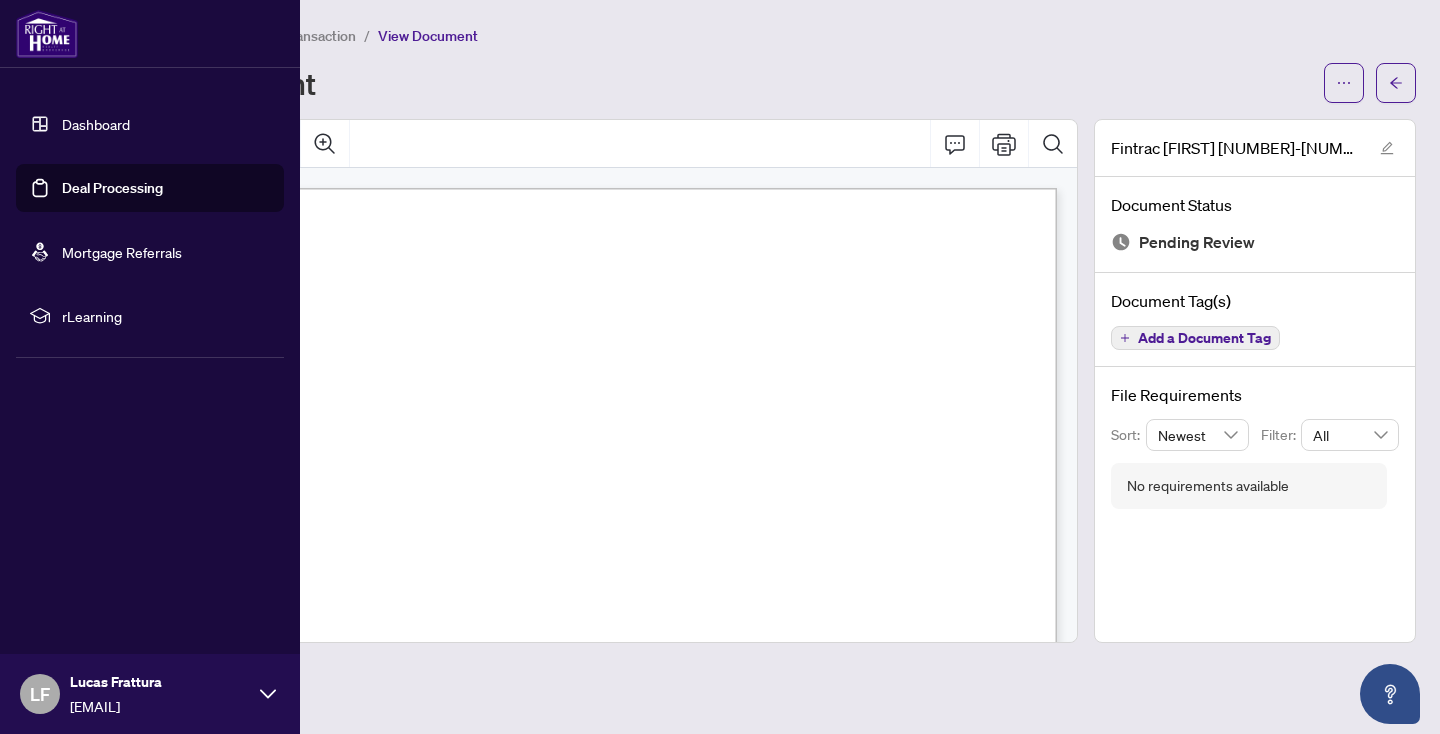 click on "Deal Processing" at bounding box center (112, 188) 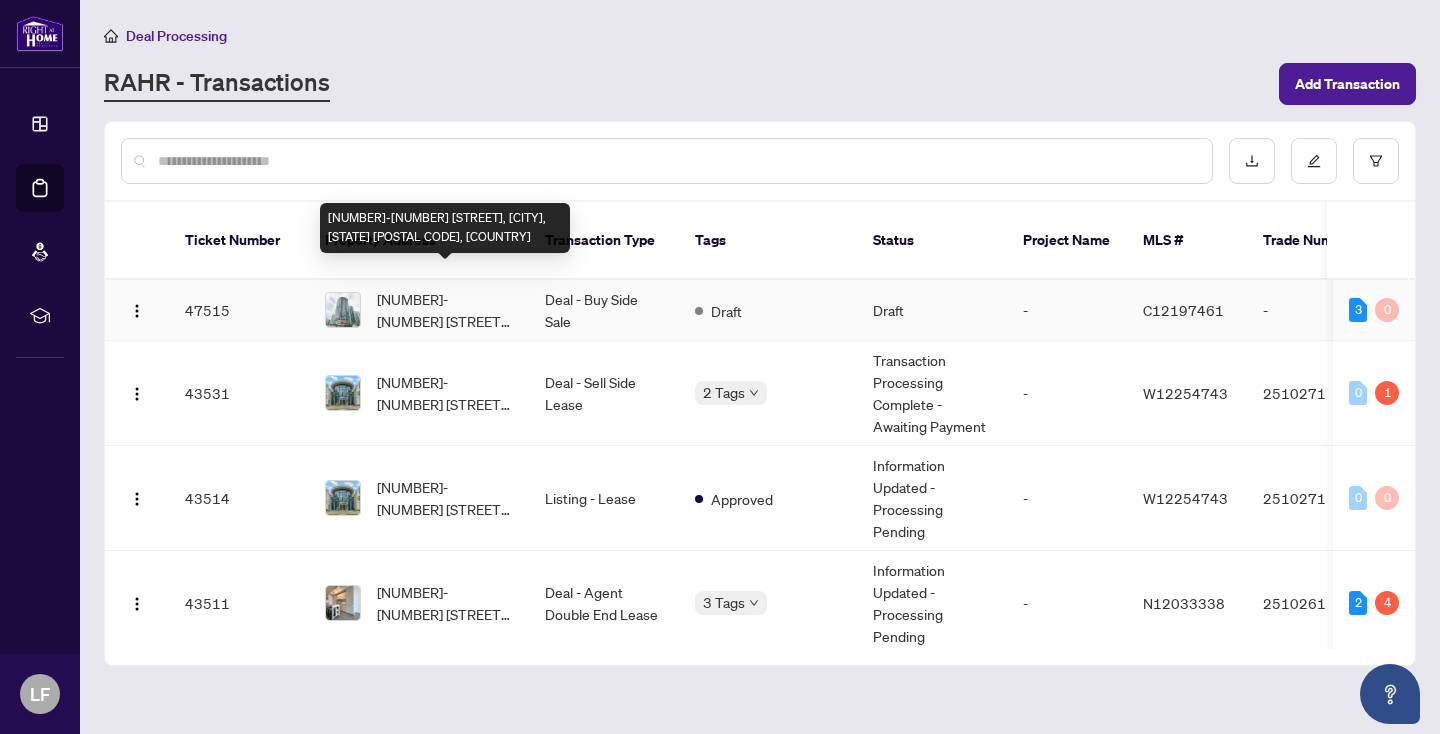 click on "[NUMBER]-[NUMBER] [STREET], [CITY], [STATE] [POSTAL CODE], [COUNTRY]" at bounding box center [445, 310] 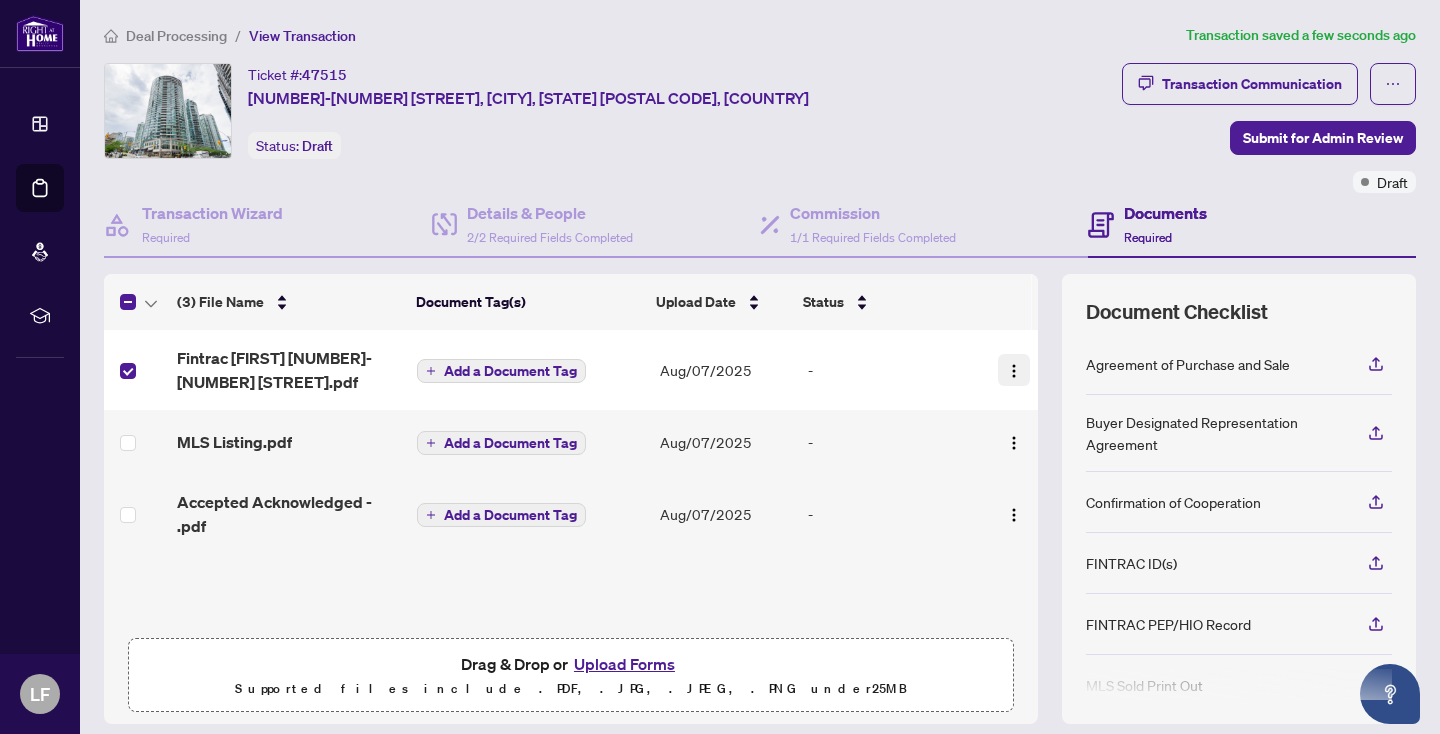 click at bounding box center (1014, 370) 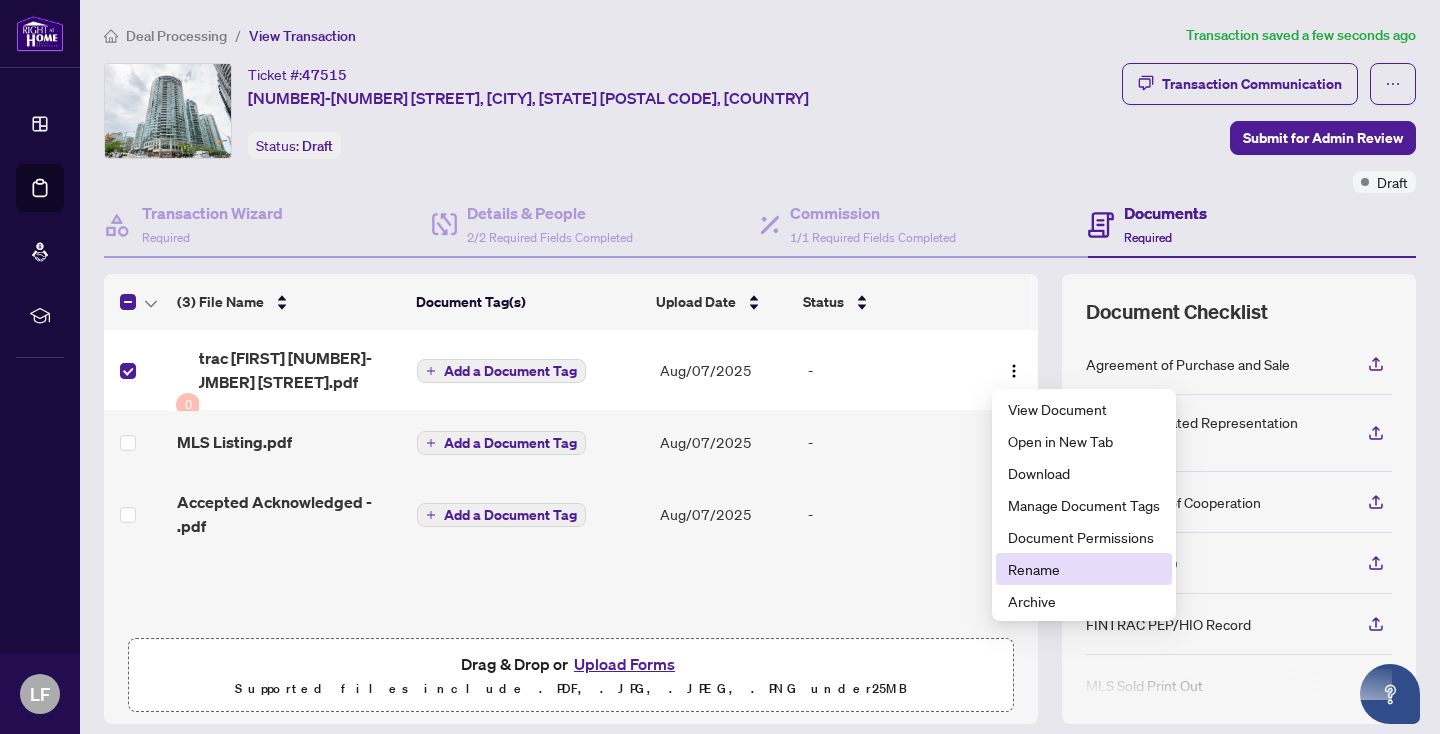 click on "Rename" at bounding box center (1084, 569) 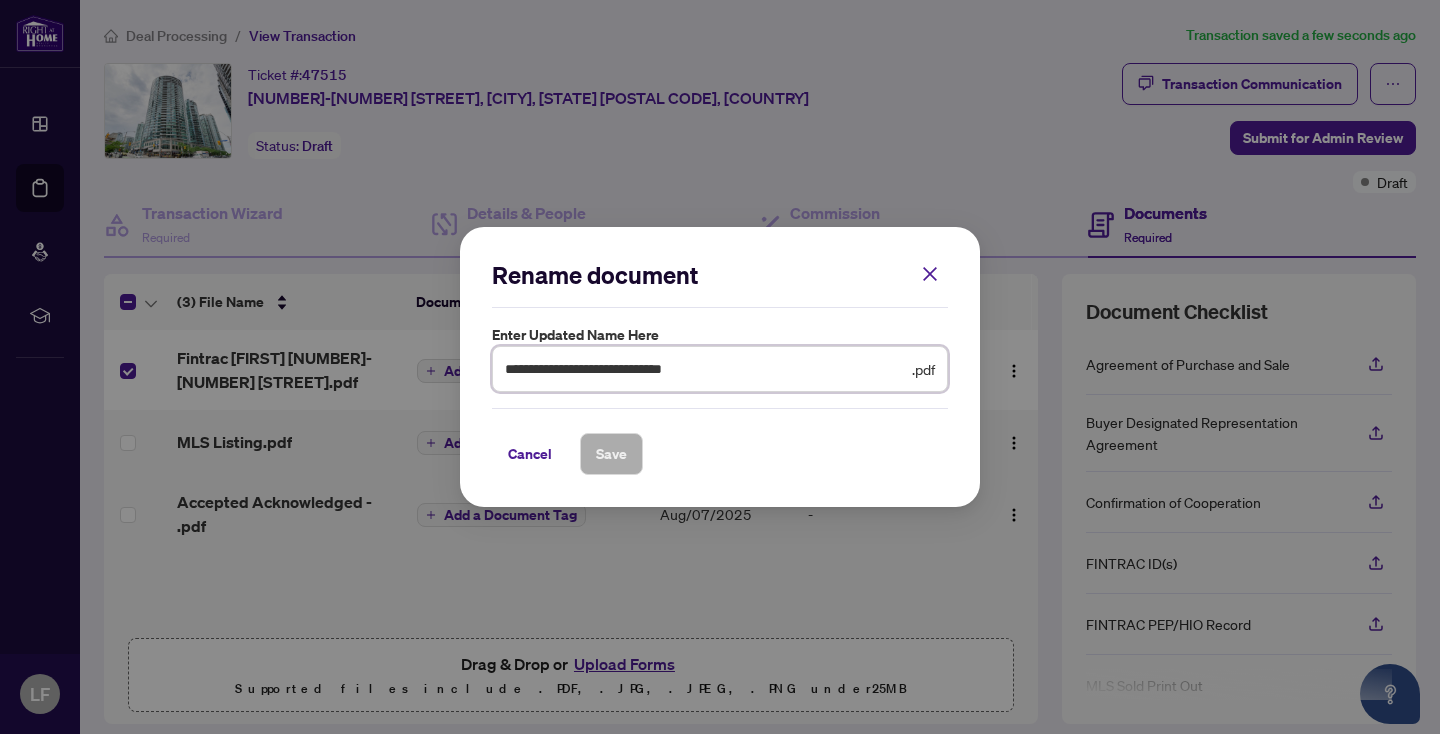 click on "**********" at bounding box center [706, 369] 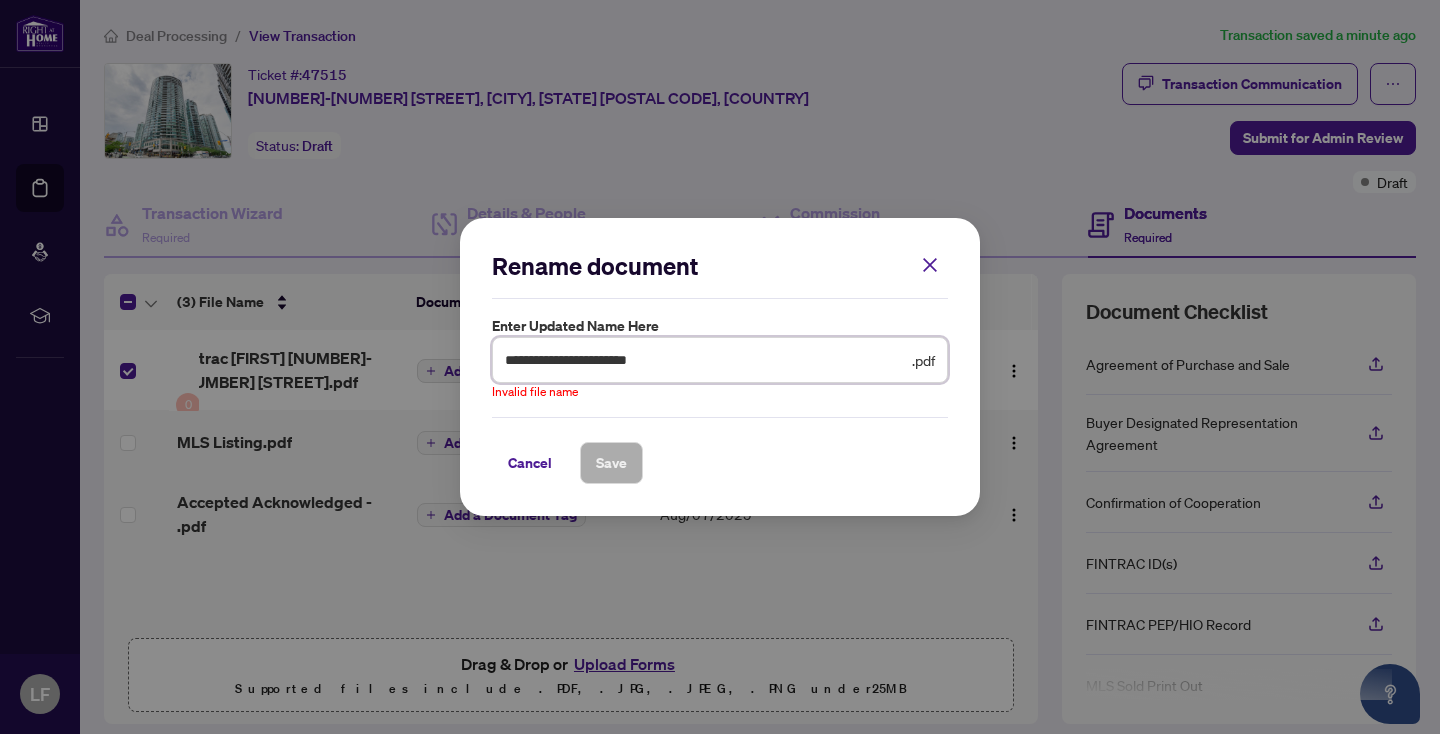 click on "**********" at bounding box center [706, 360] 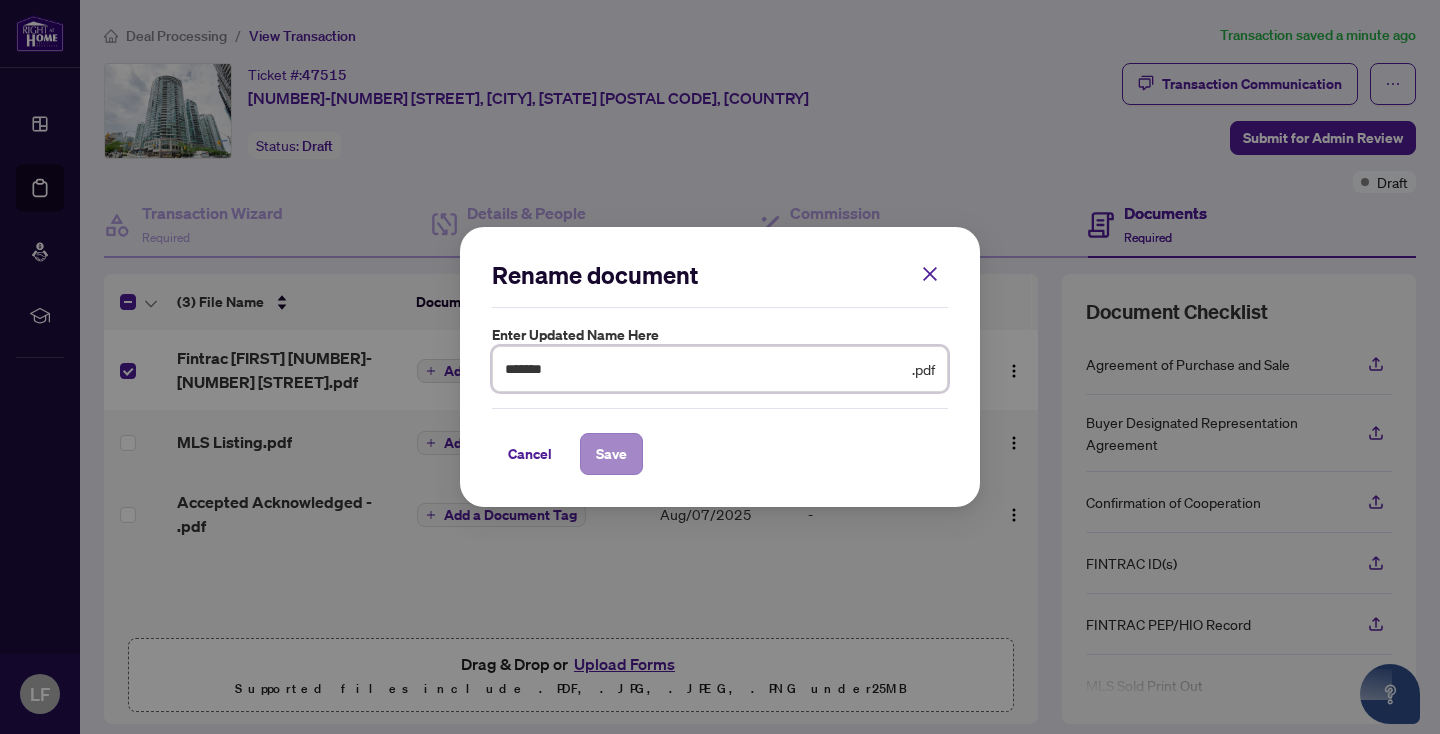 type on "*******" 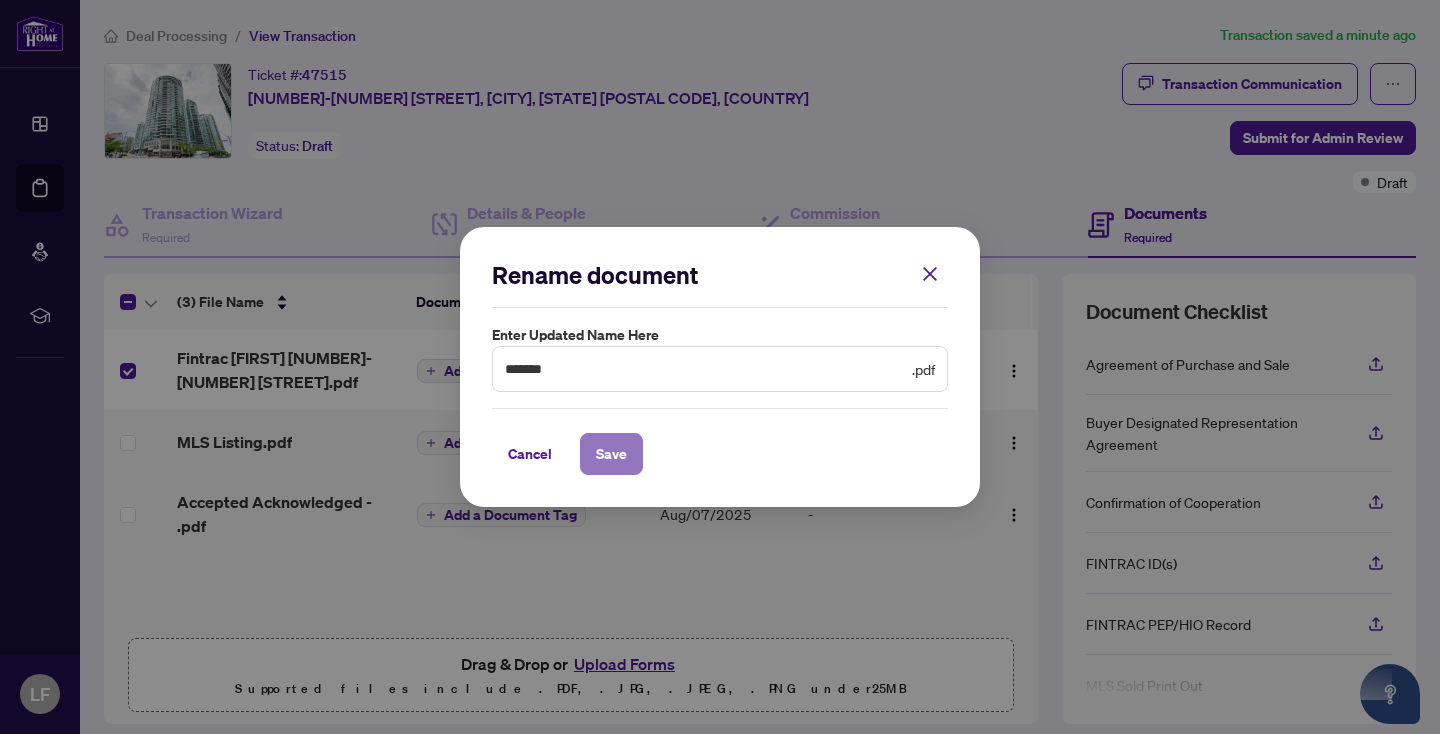 click on "Save" at bounding box center (611, 454) 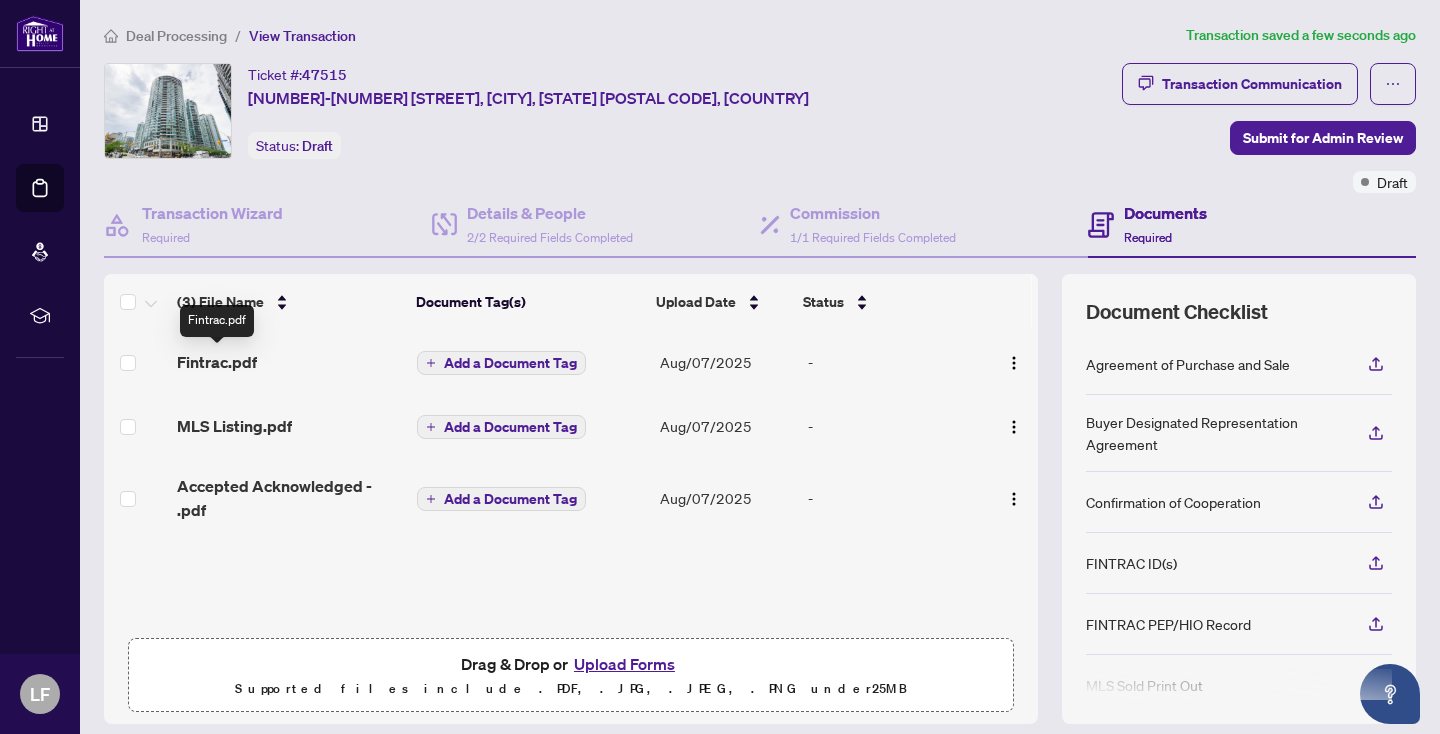 click on "Fintrac.pdf" at bounding box center [217, 362] 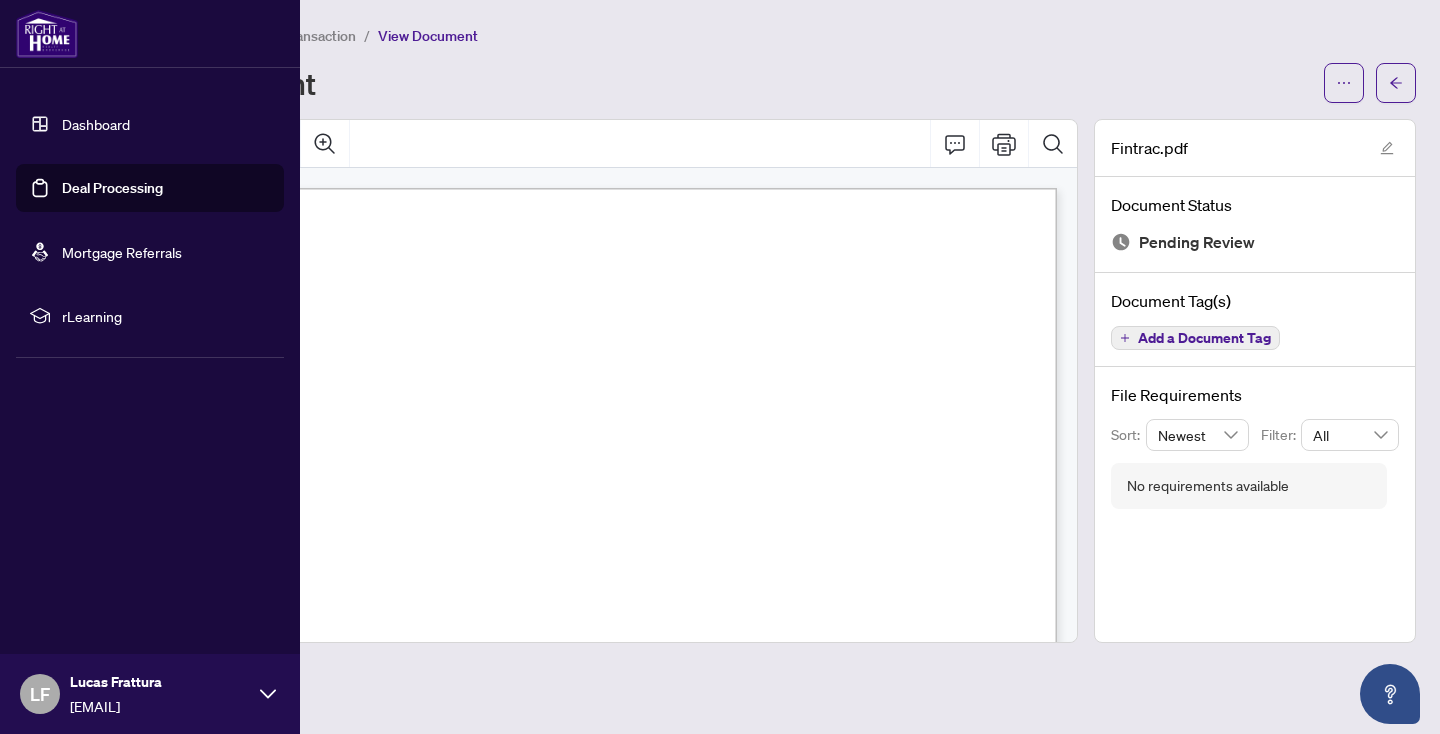 click on "Deal Processing" at bounding box center [112, 188] 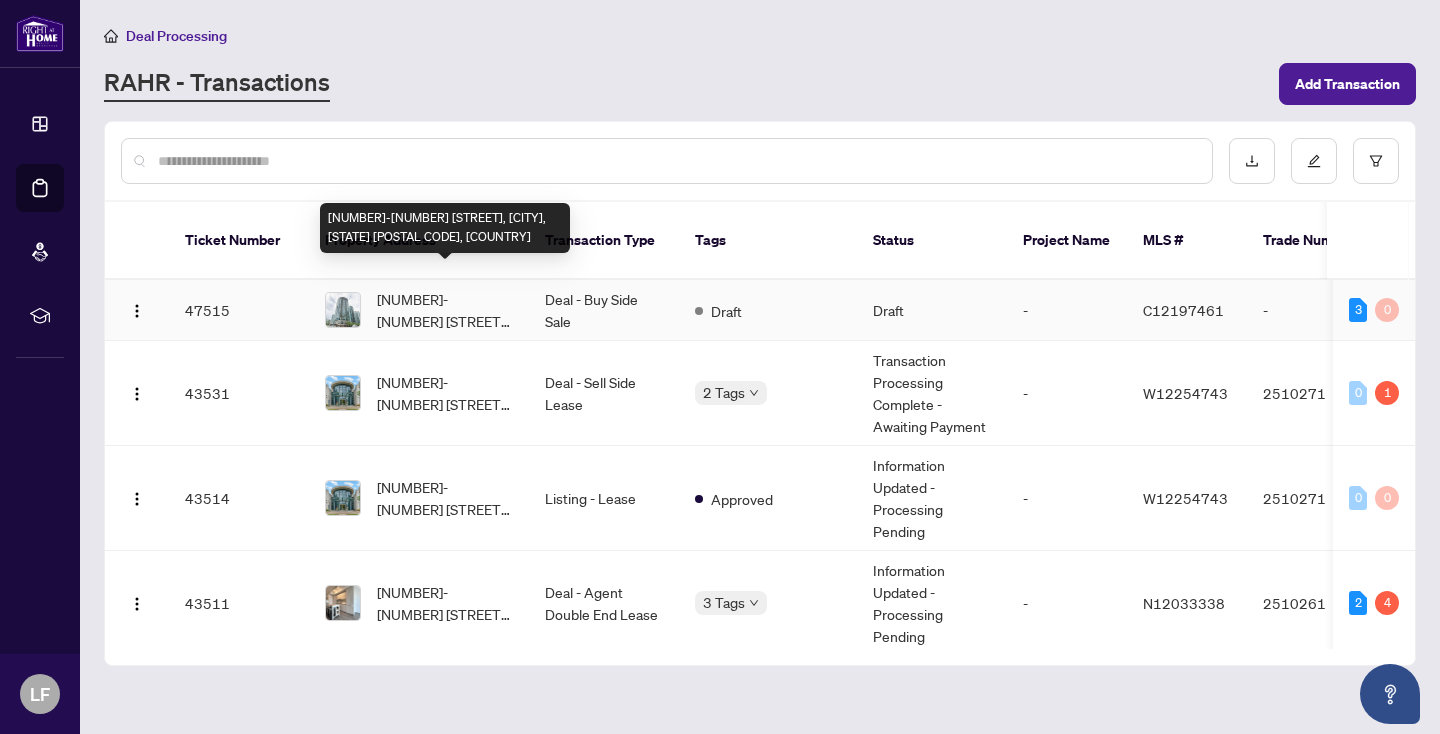 click on "[NUMBER]-[NUMBER] [STREET], [CITY], [STATE] [POSTAL CODE], [COUNTRY]" at bounding box center [445, 310] 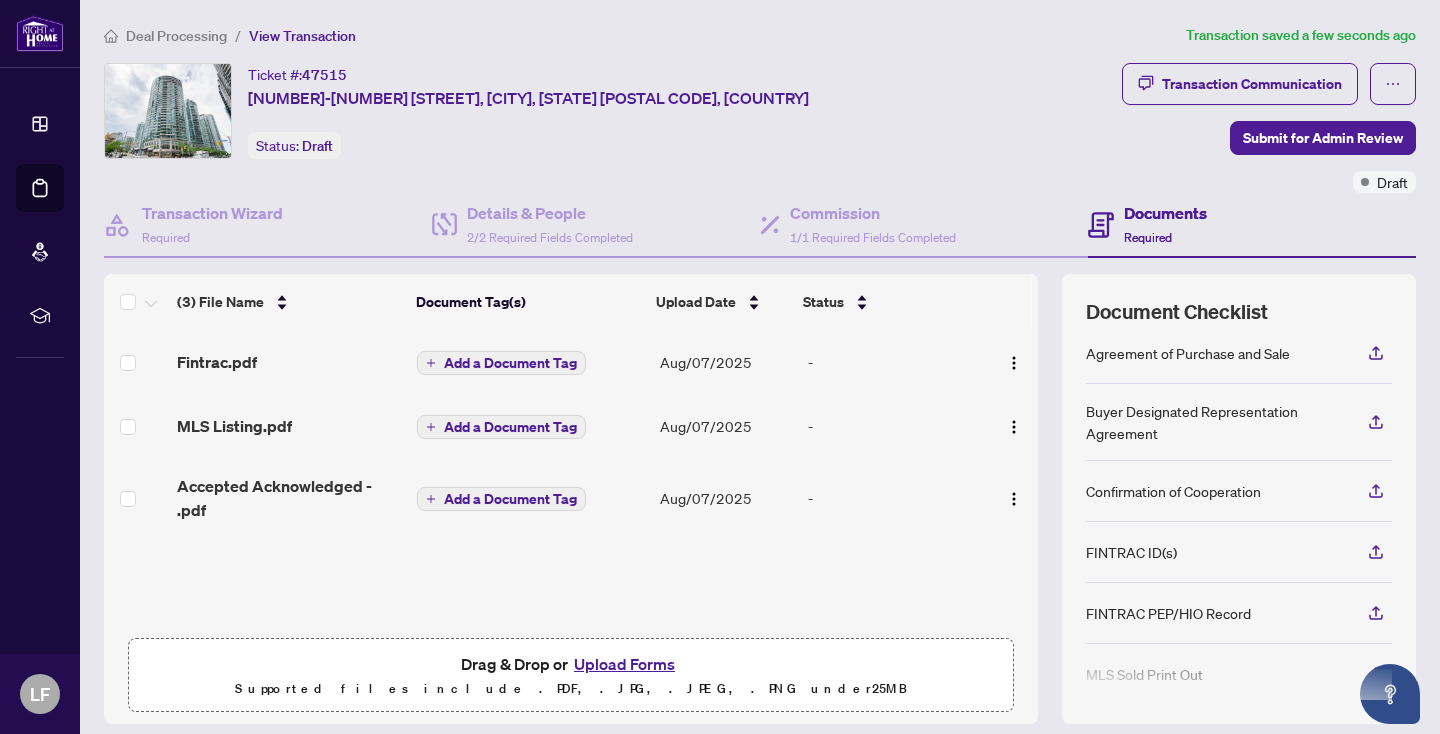 scroll, scrollTop: 0, scrollLeft: 0, axis: both 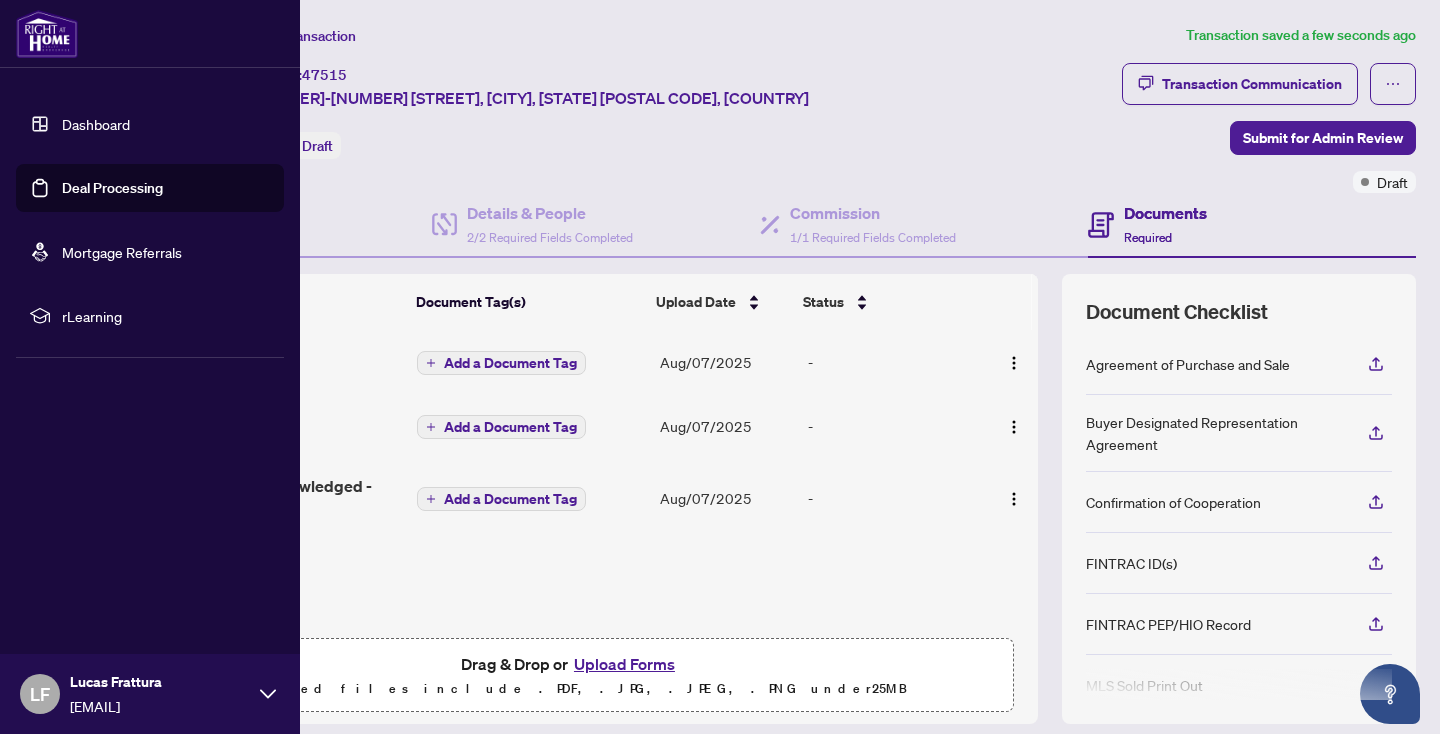 click on "Dashboard" at bounding box center (96, 124) 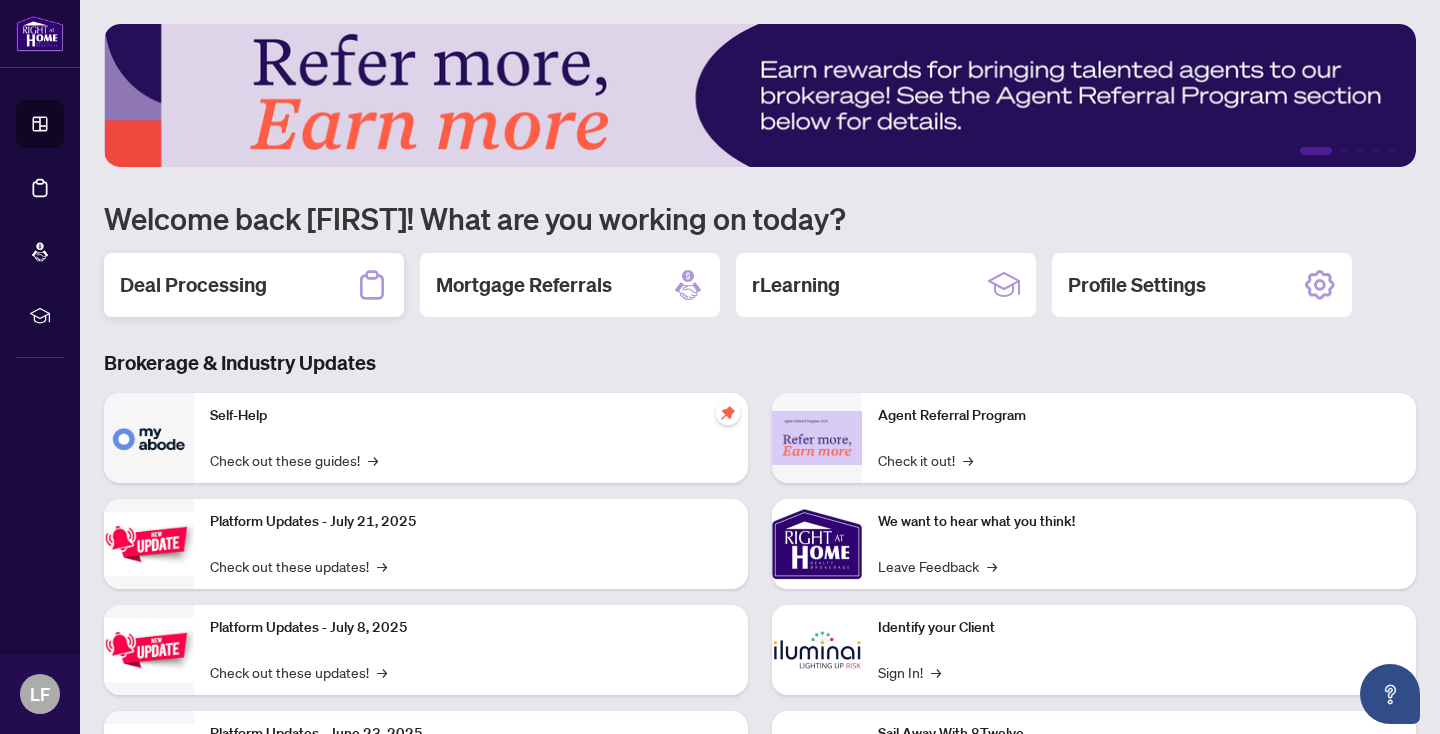 click on "Deal Processing" at bounding box center (254, 285) 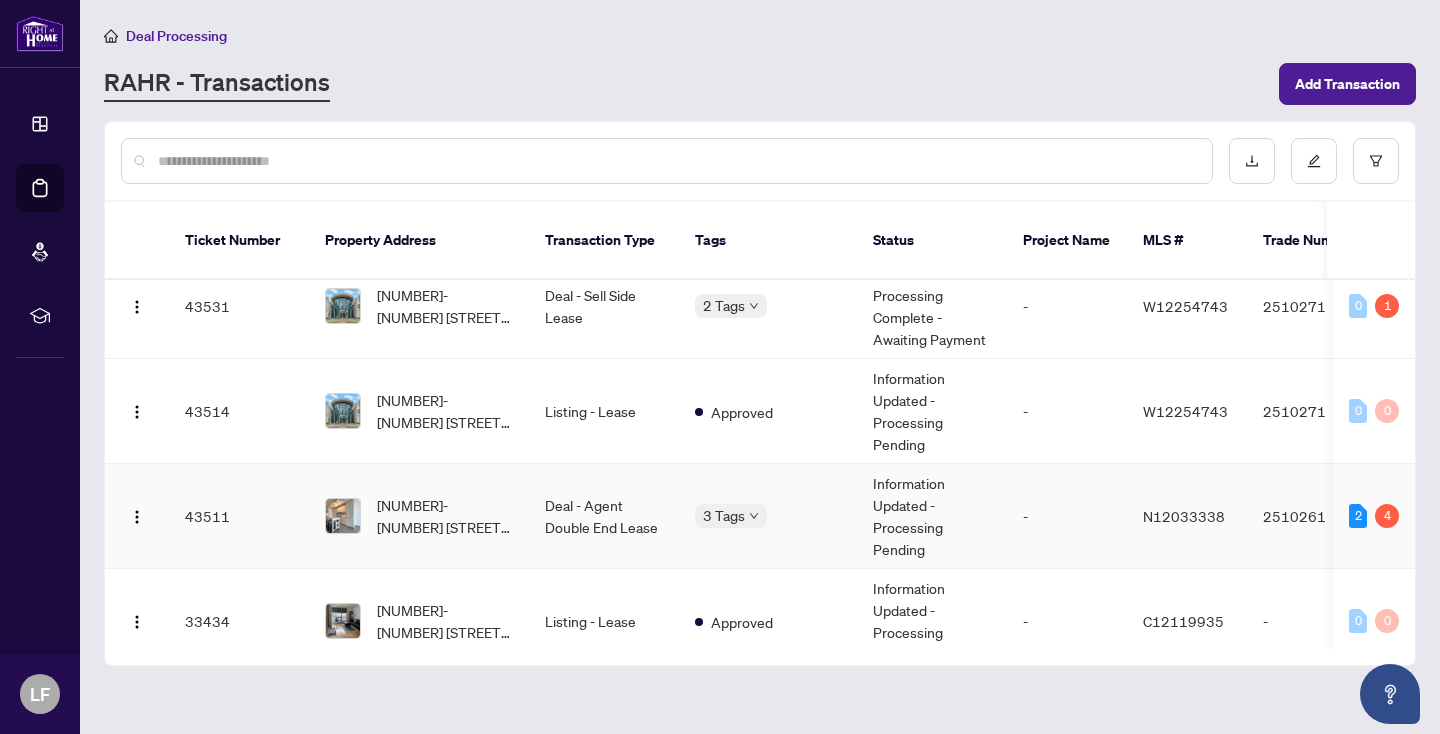 scroll, scrollTop: 91, scrollLeft: 0, axis: vertical 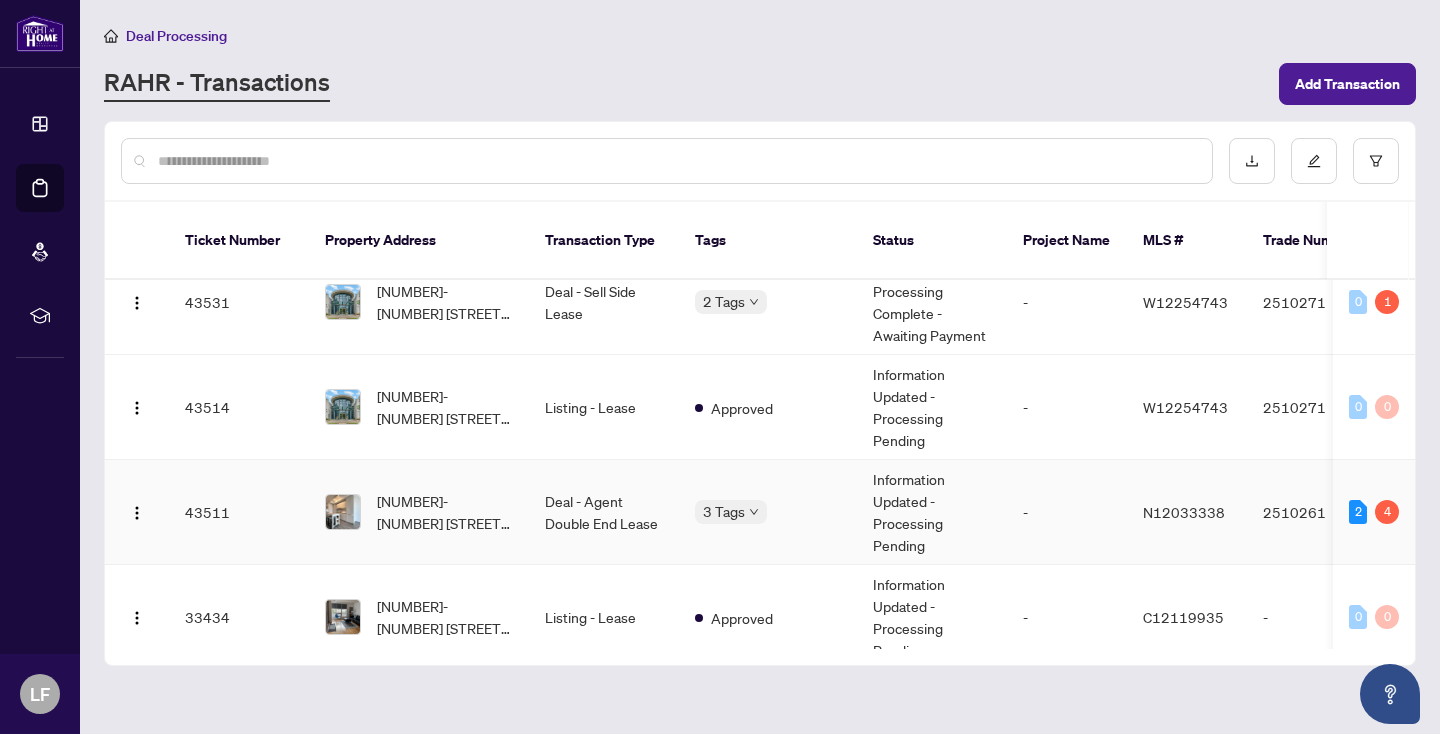 click on "Deal - Agent Double End Lease" at bounding box center (604, 512) 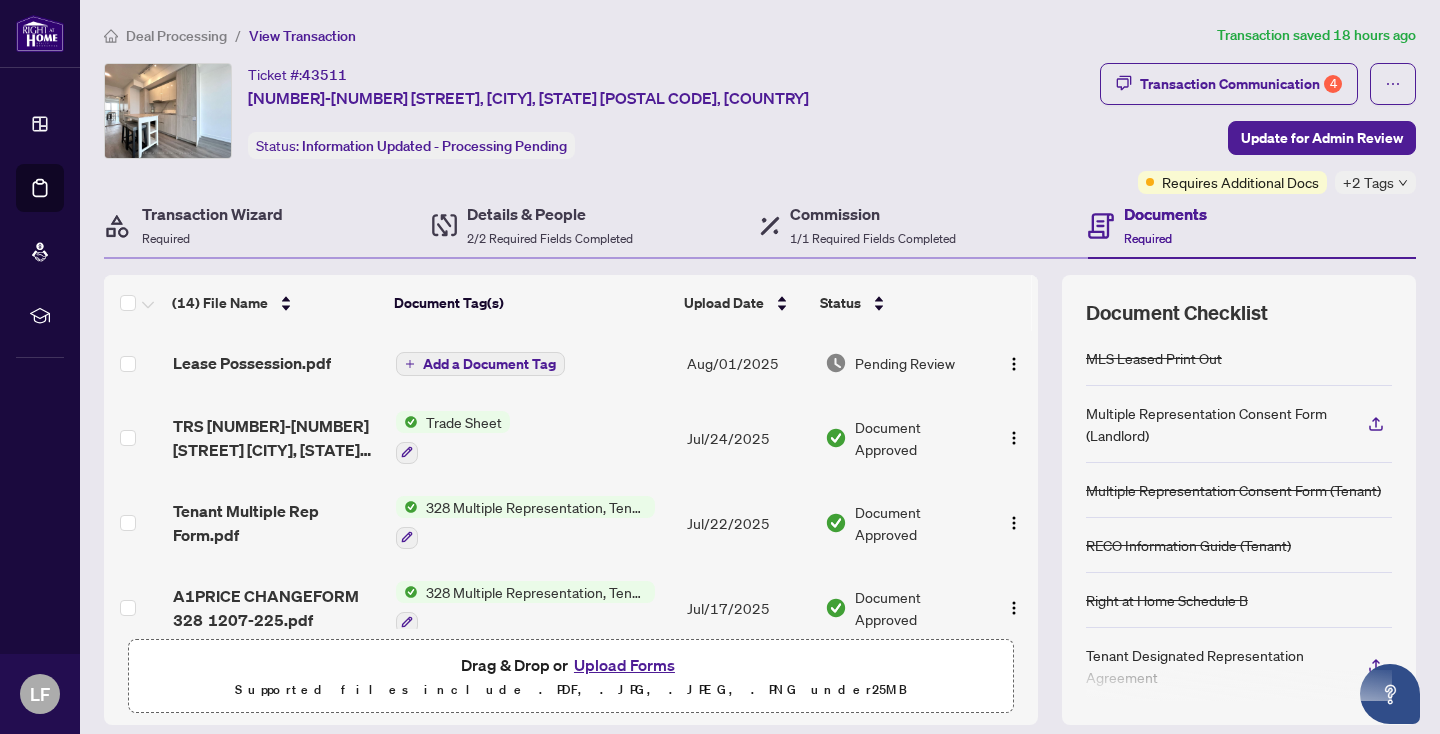 scroll, scrollTop: 118, scrollLeft: 0, axis: vertical 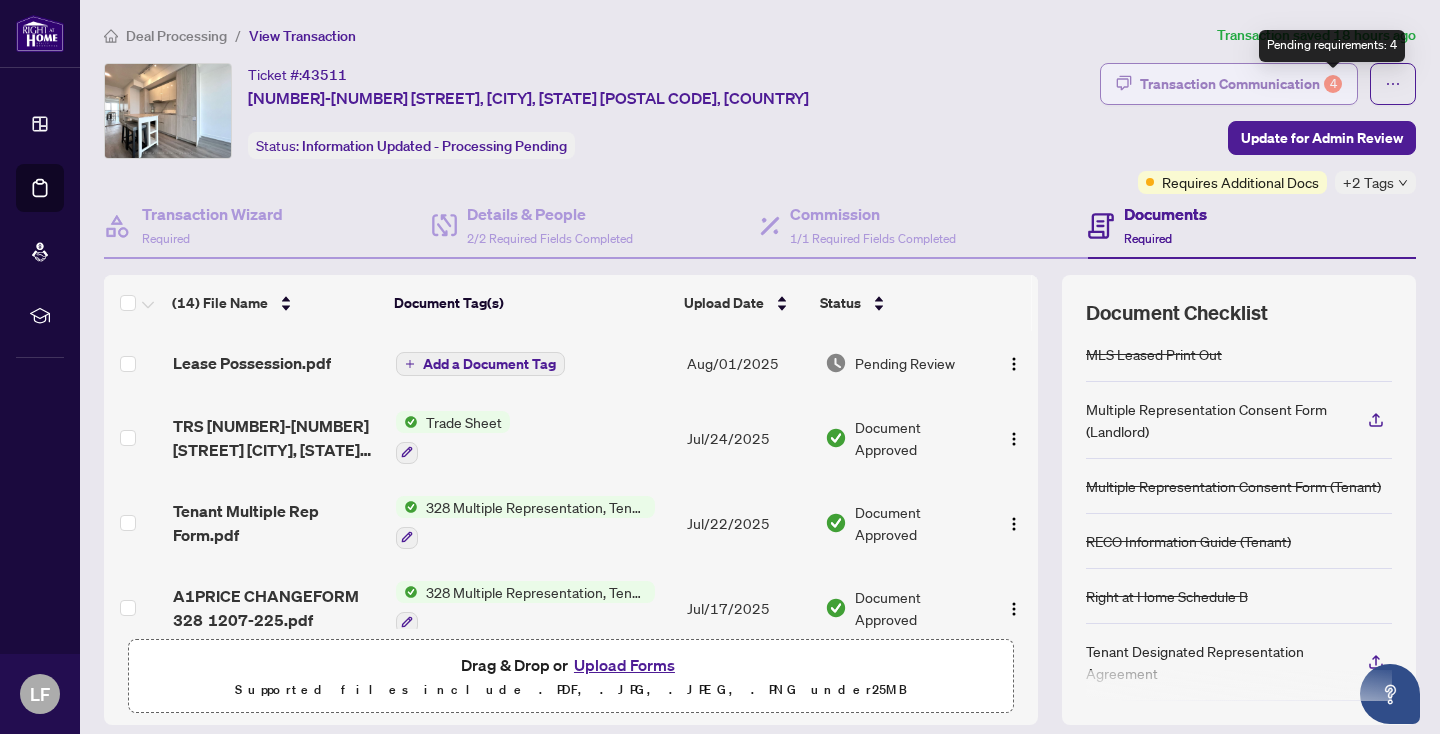 click on "4" at bounding box center (1333, 84) 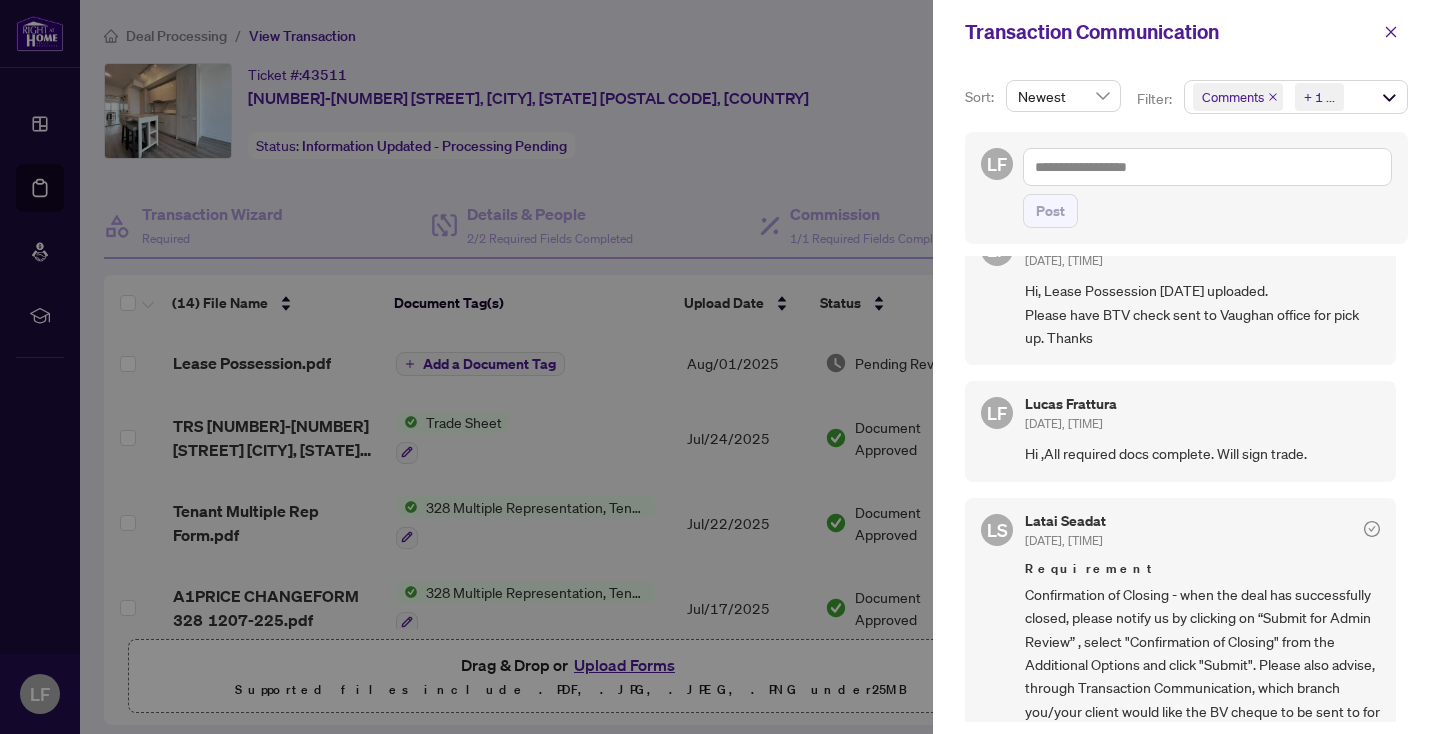 scroll, scrollTop: 0, scrollLeft: 0, axis: both 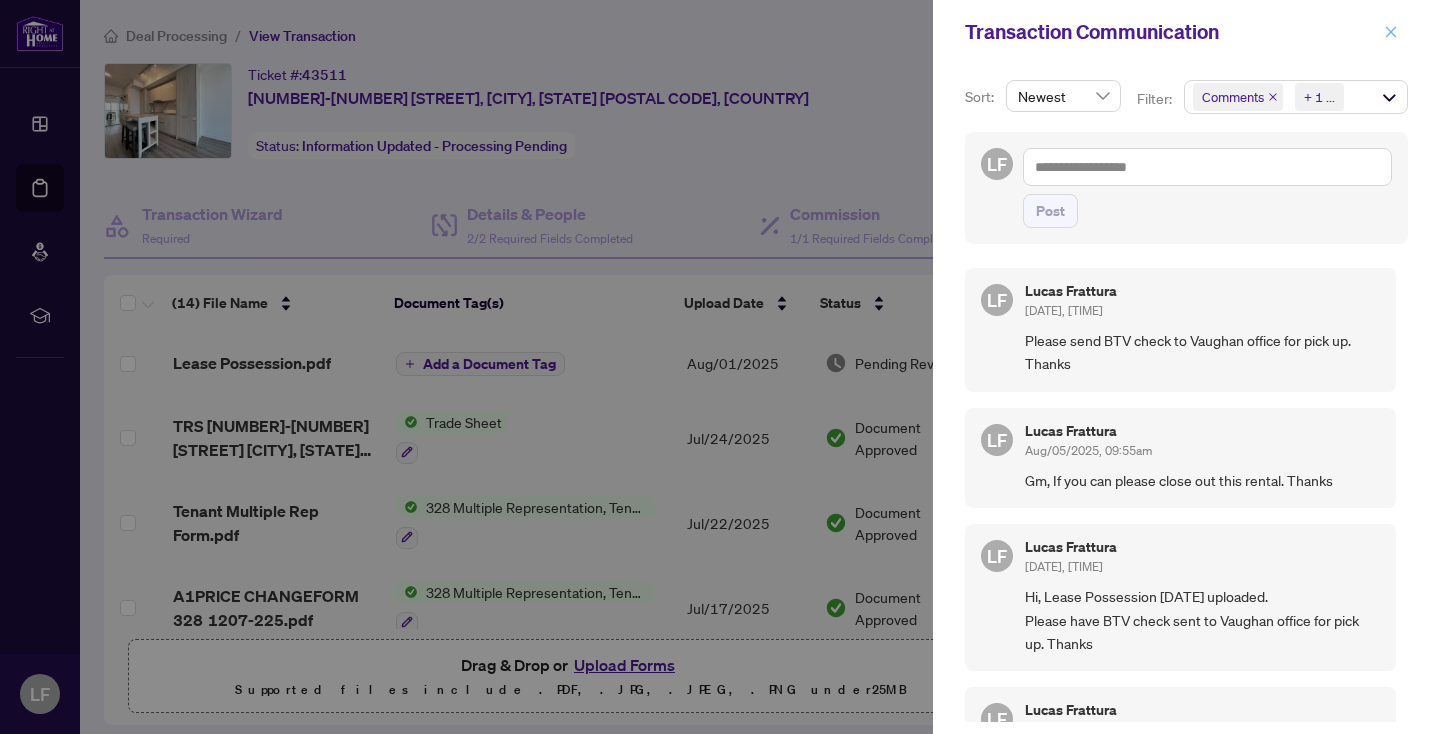 click 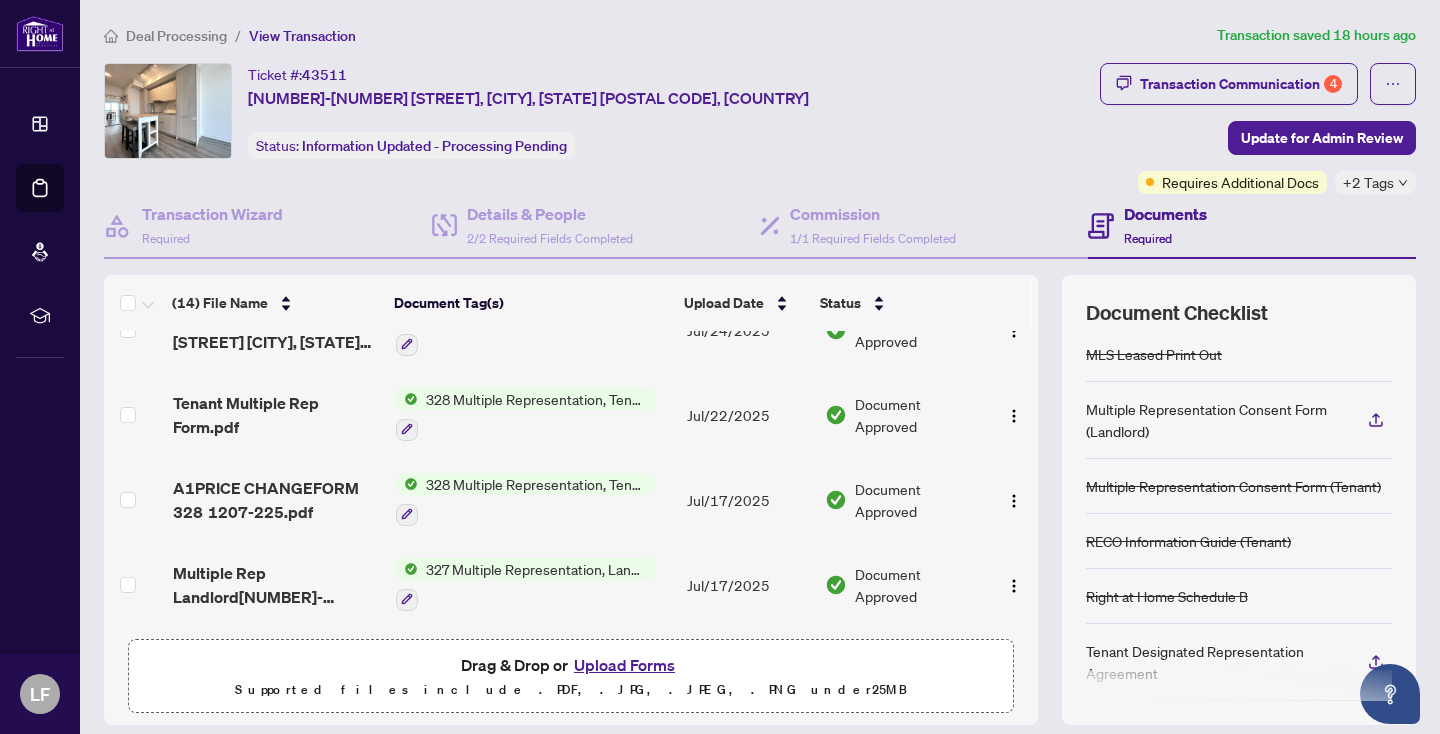 scroll, scrollTop: 0, scrollLeft: 0, axis: both 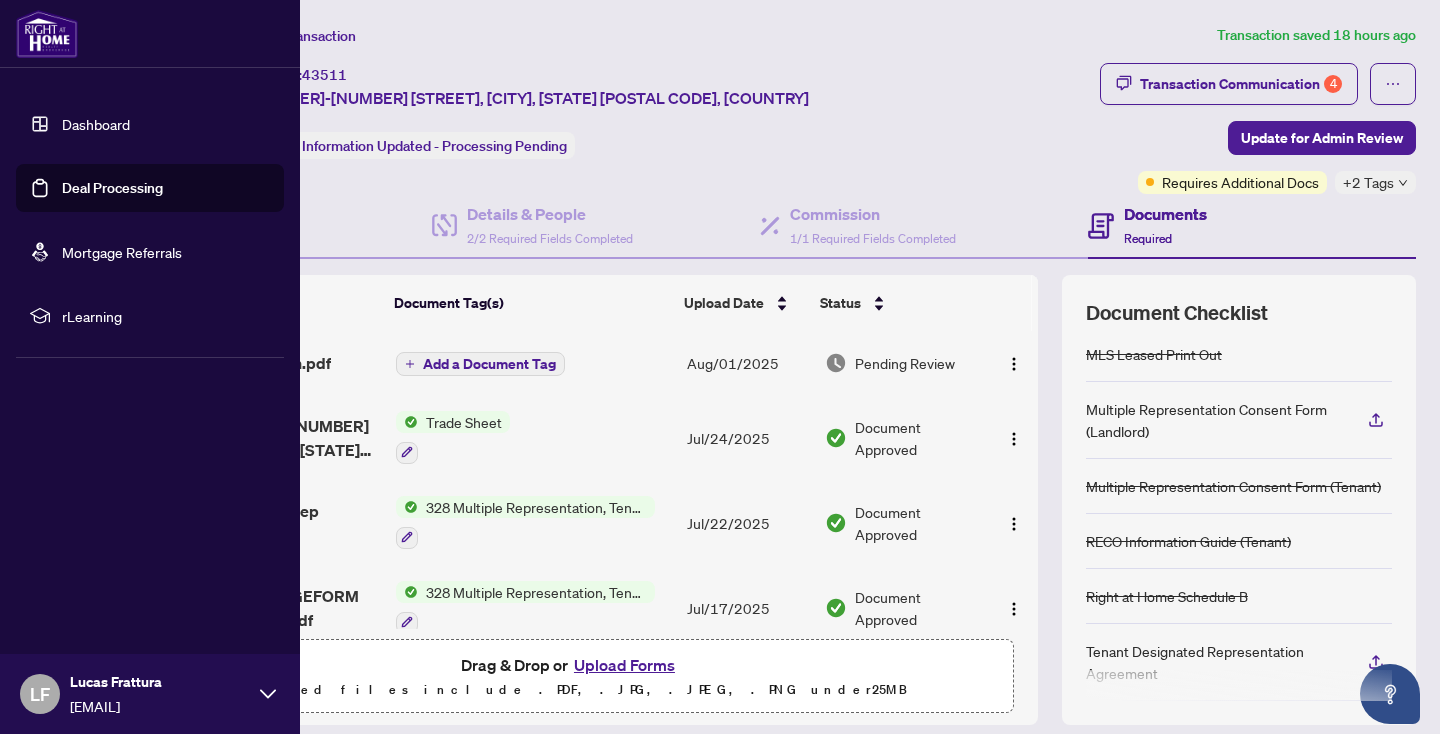 click on "Deal Processing" at bounding box center (112, 188) 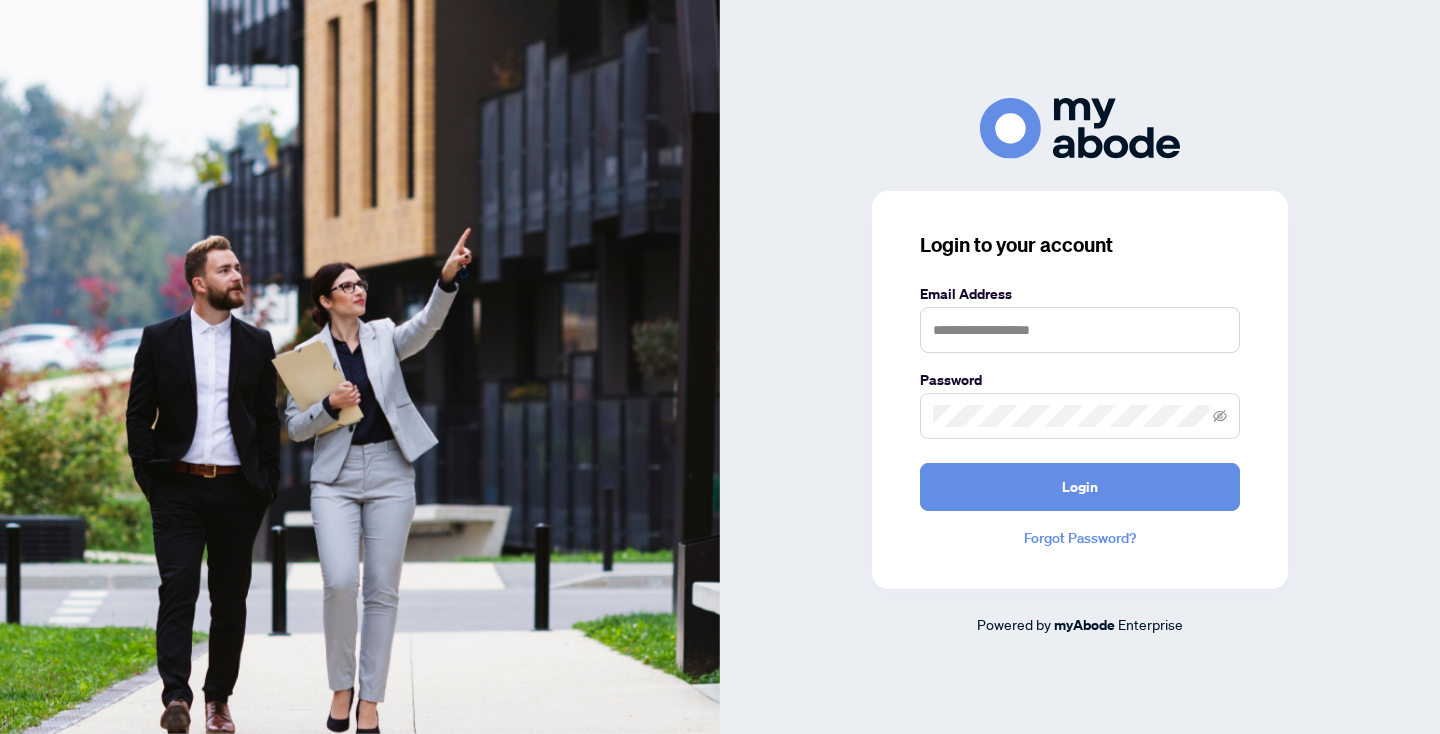 scroll, scrollTop: 0, scrollLeft: 0, axis: both 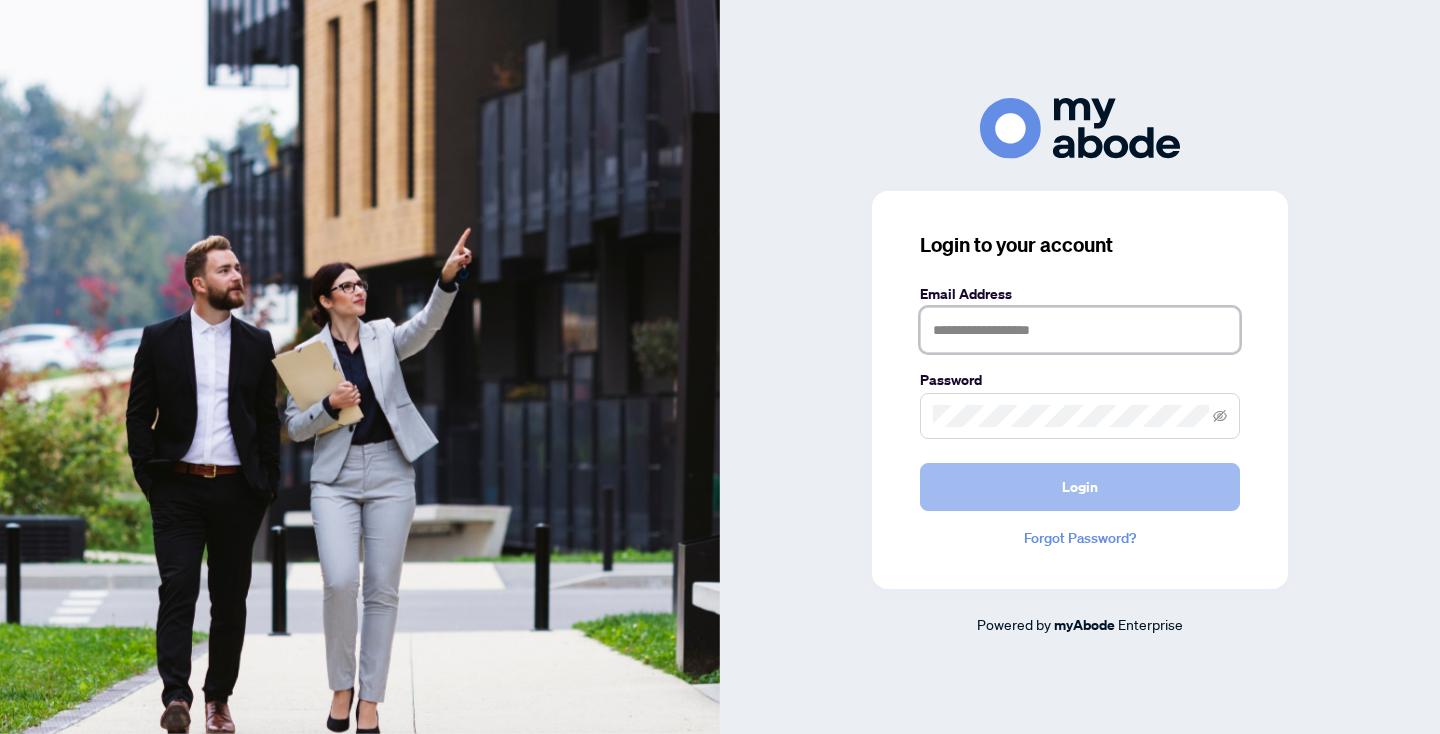 type on "**********" 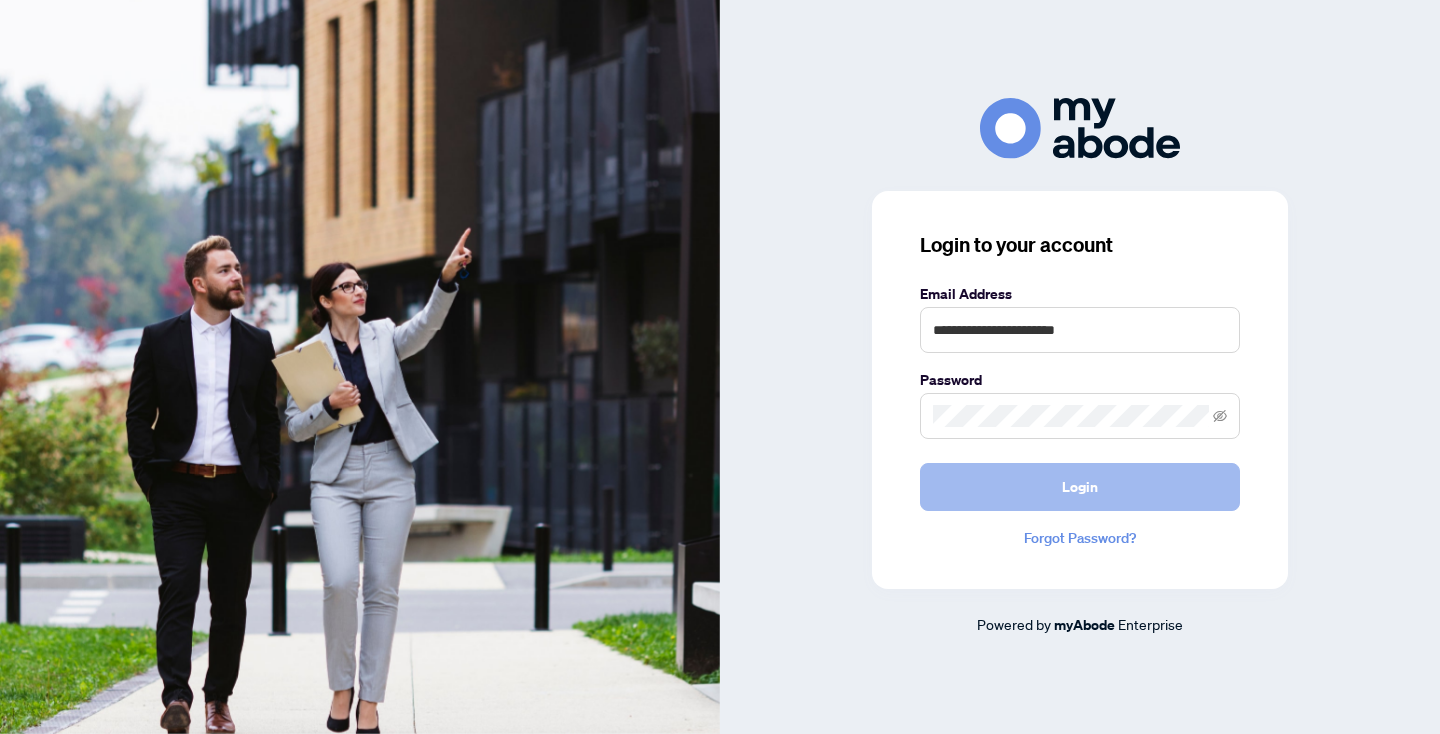 click on "Login" at bounding box center [1080, 487] 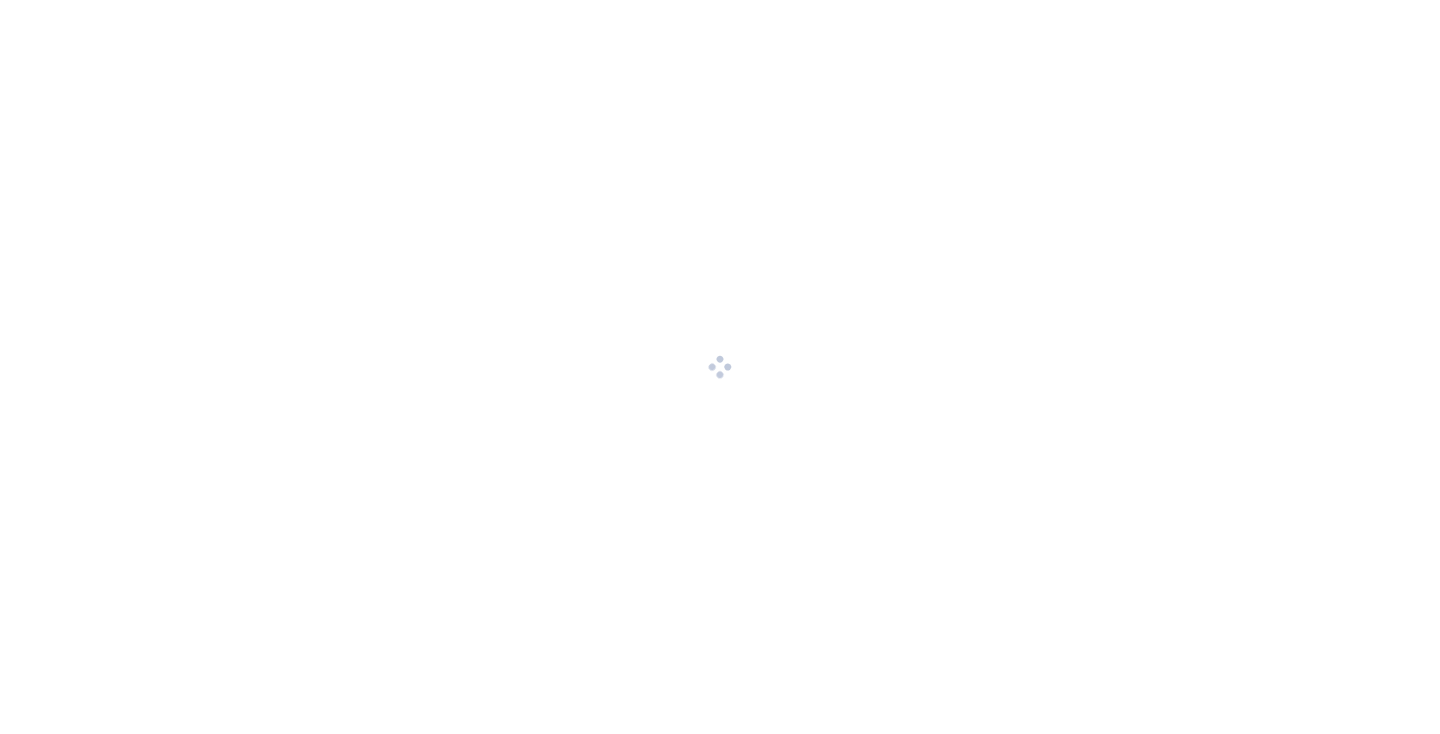 scroll, scrollTop: 0, scrollLeft: 0, axis: both 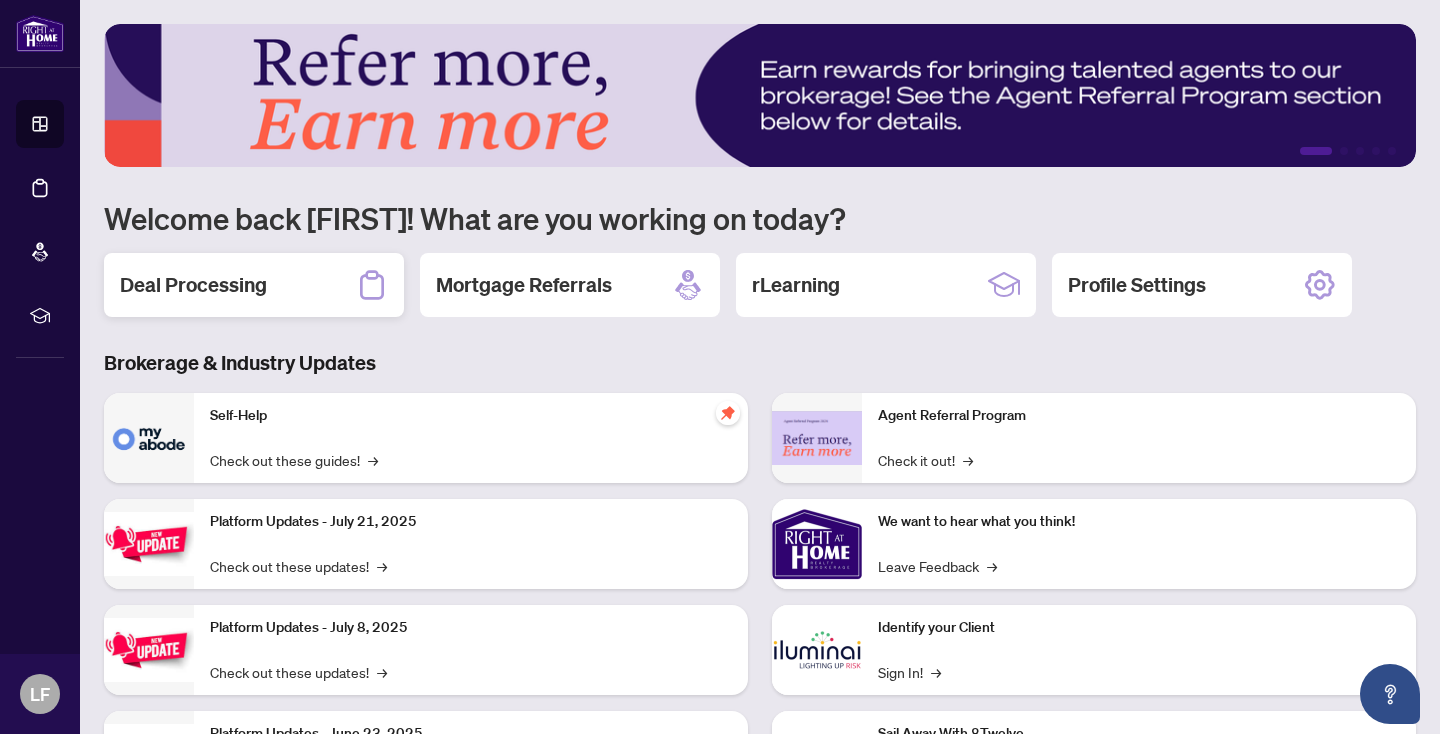 click on "Deal Processing" at bounding box center [193, 285] 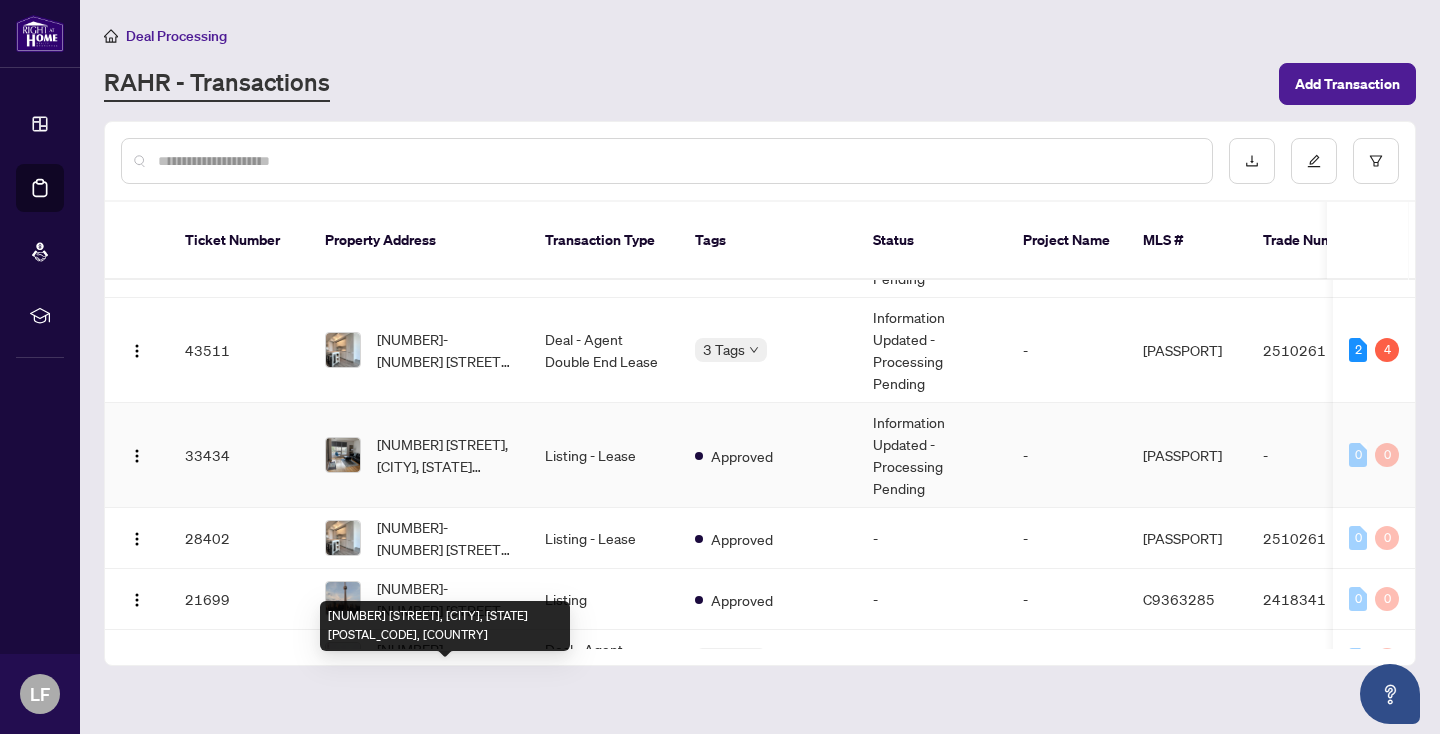 scroll, scrollTop: 0, scrollLeft: 0, axis: both 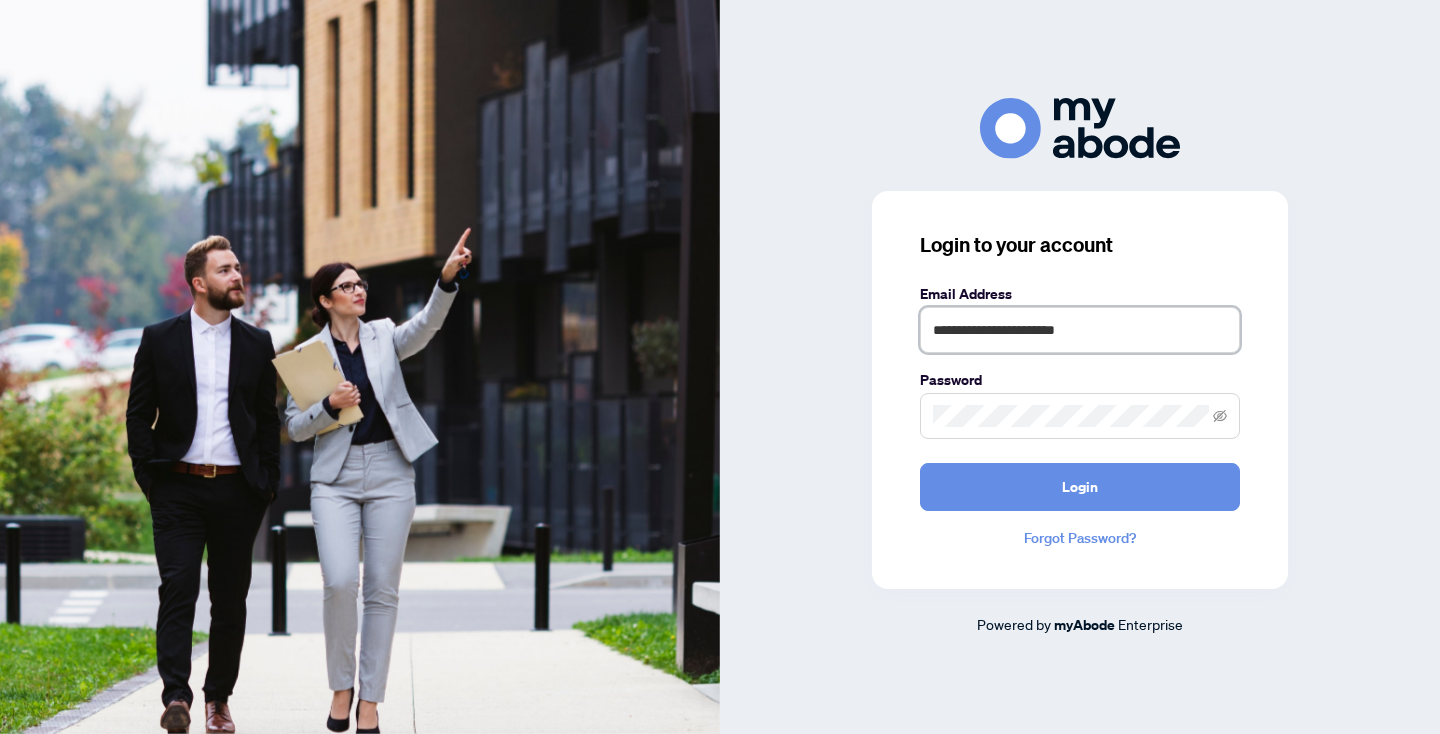 click on "**********" at bounding box center (1080, 330) 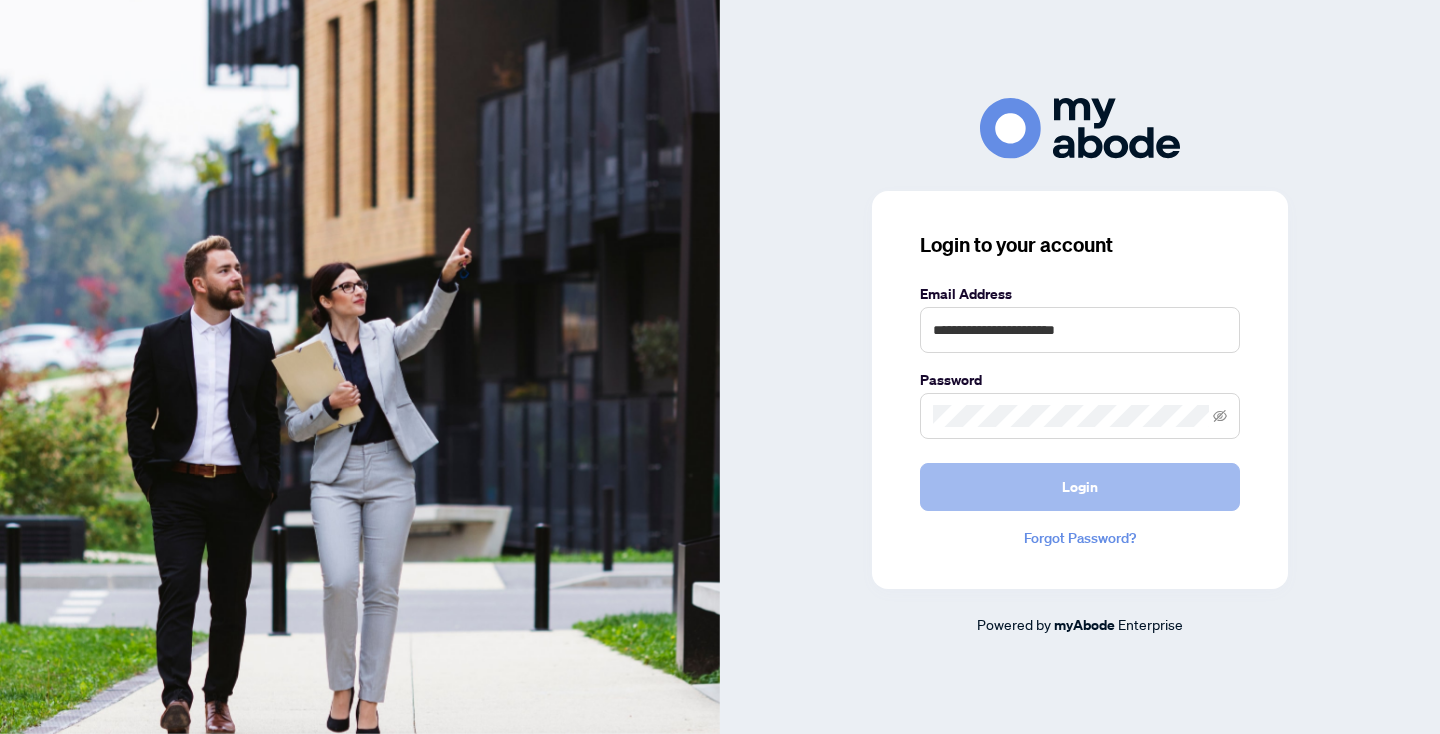 click on "Login" at bounding box center [1080, 487] 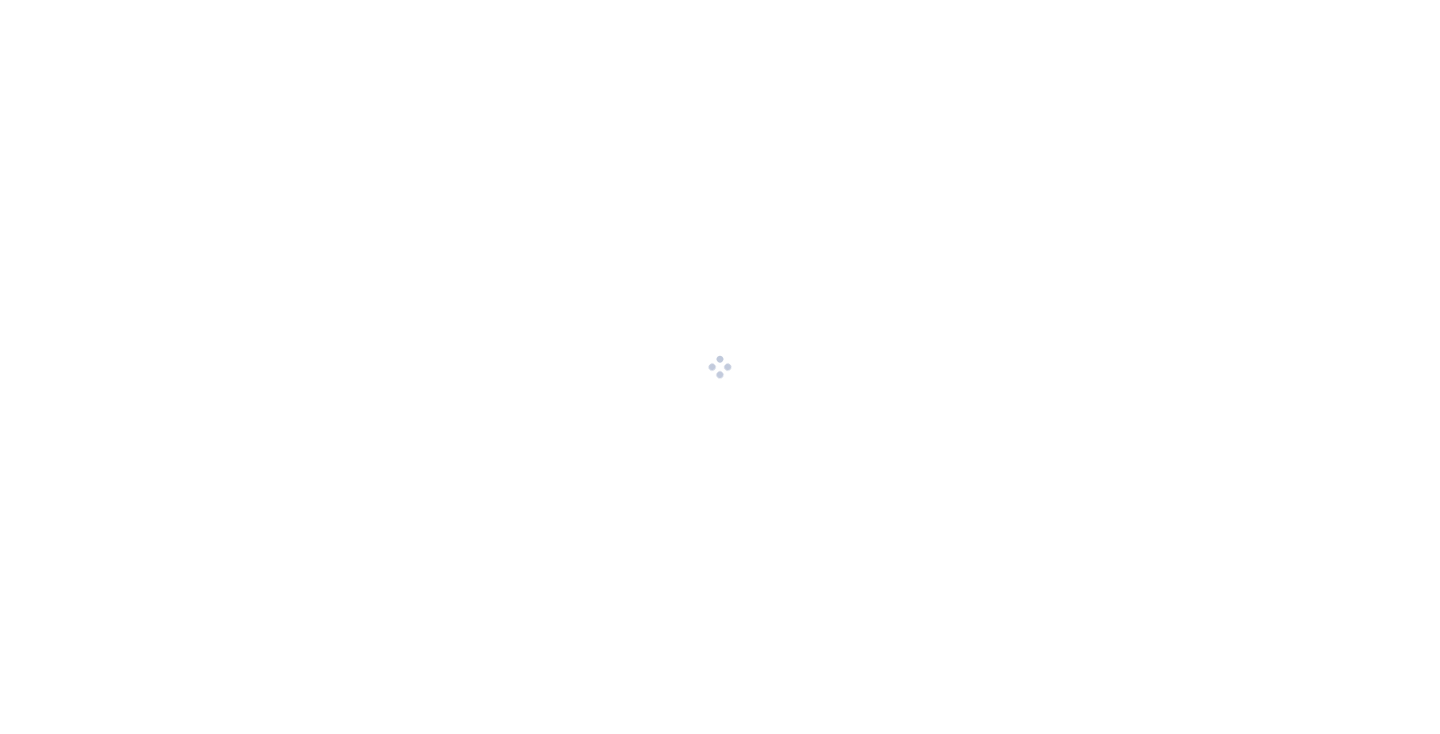 scroll, scrollTop: 0, scrollLeft: 0, axis: both 